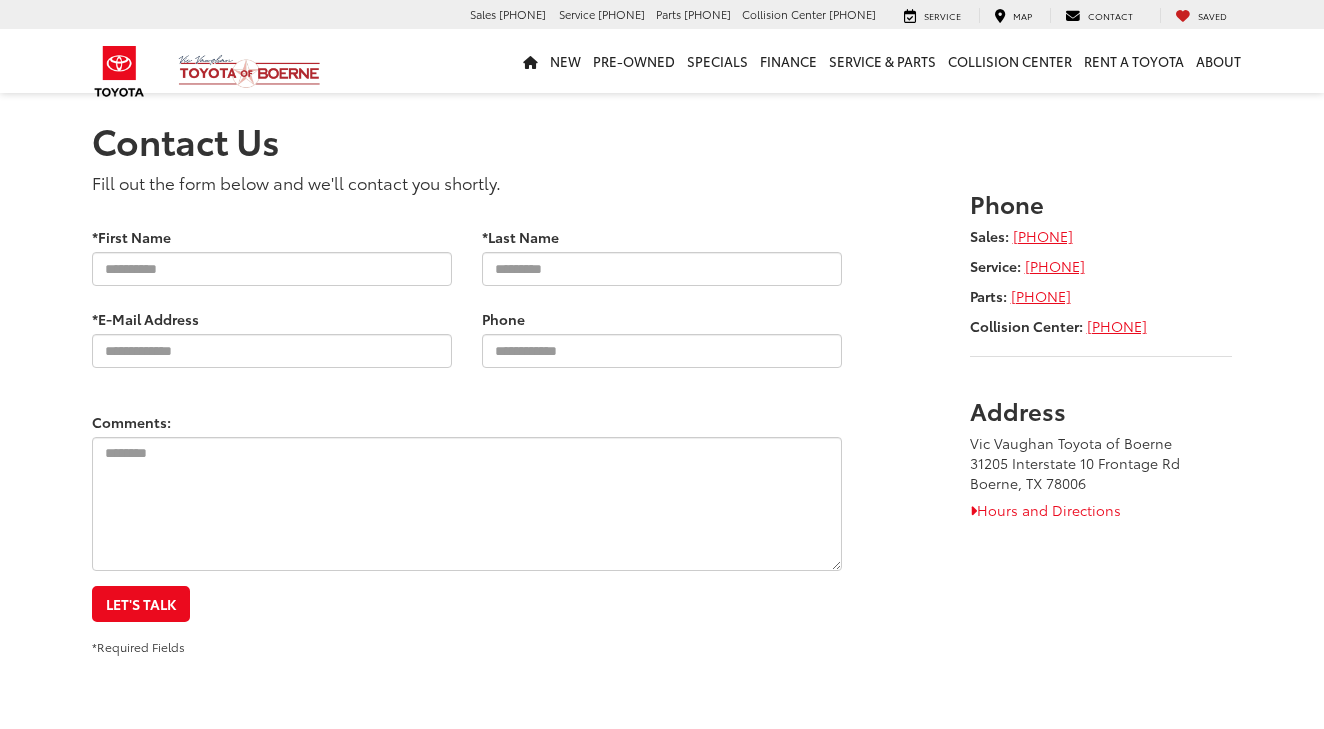 scroll, scrollTop: 0, scrollLeft: 0, axis: both 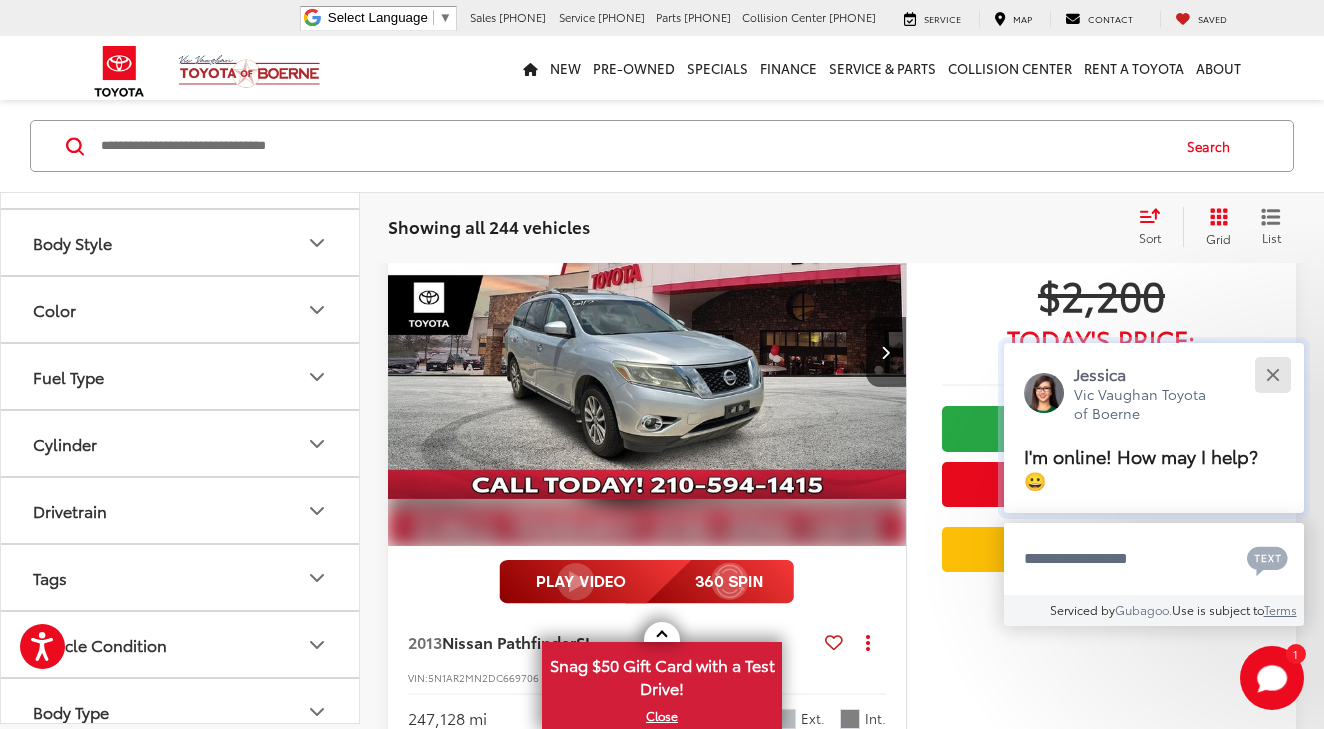 click at bounding box center [1272, 374] 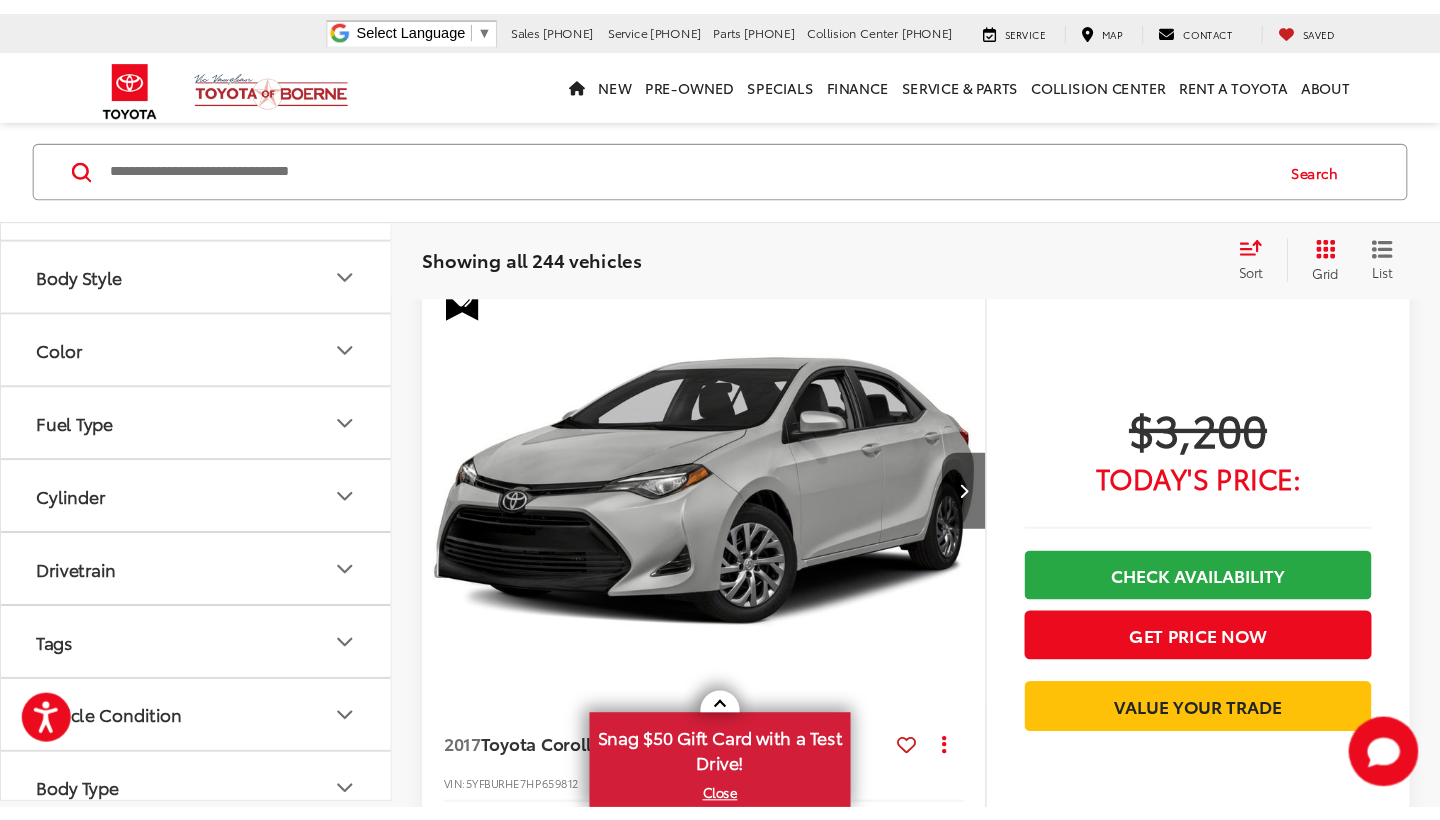 scroll, scrollTop: 4608, scrollLeft: 0, axis: vertical 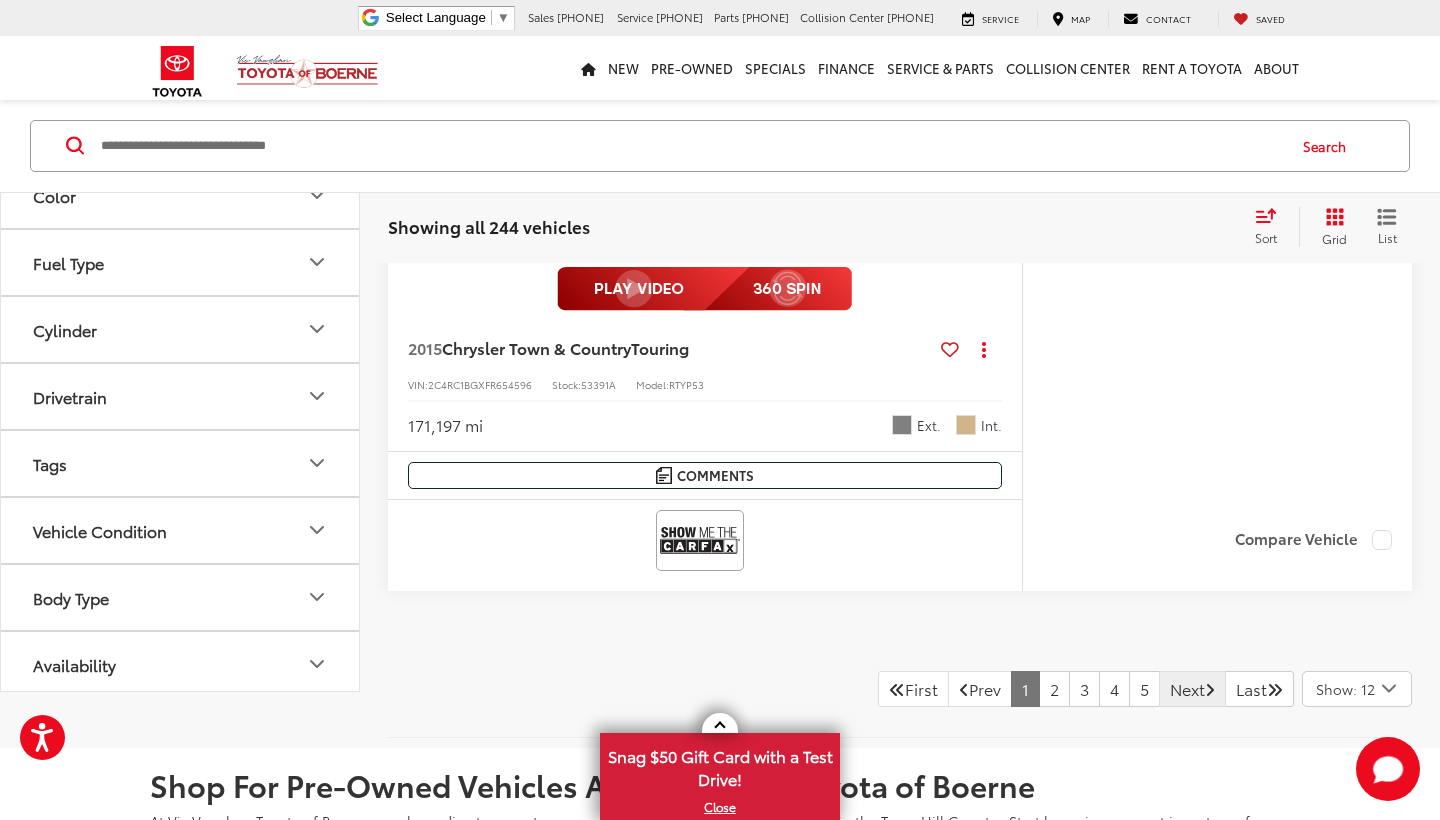 click on "Next" at bounding box center (1192, 689) 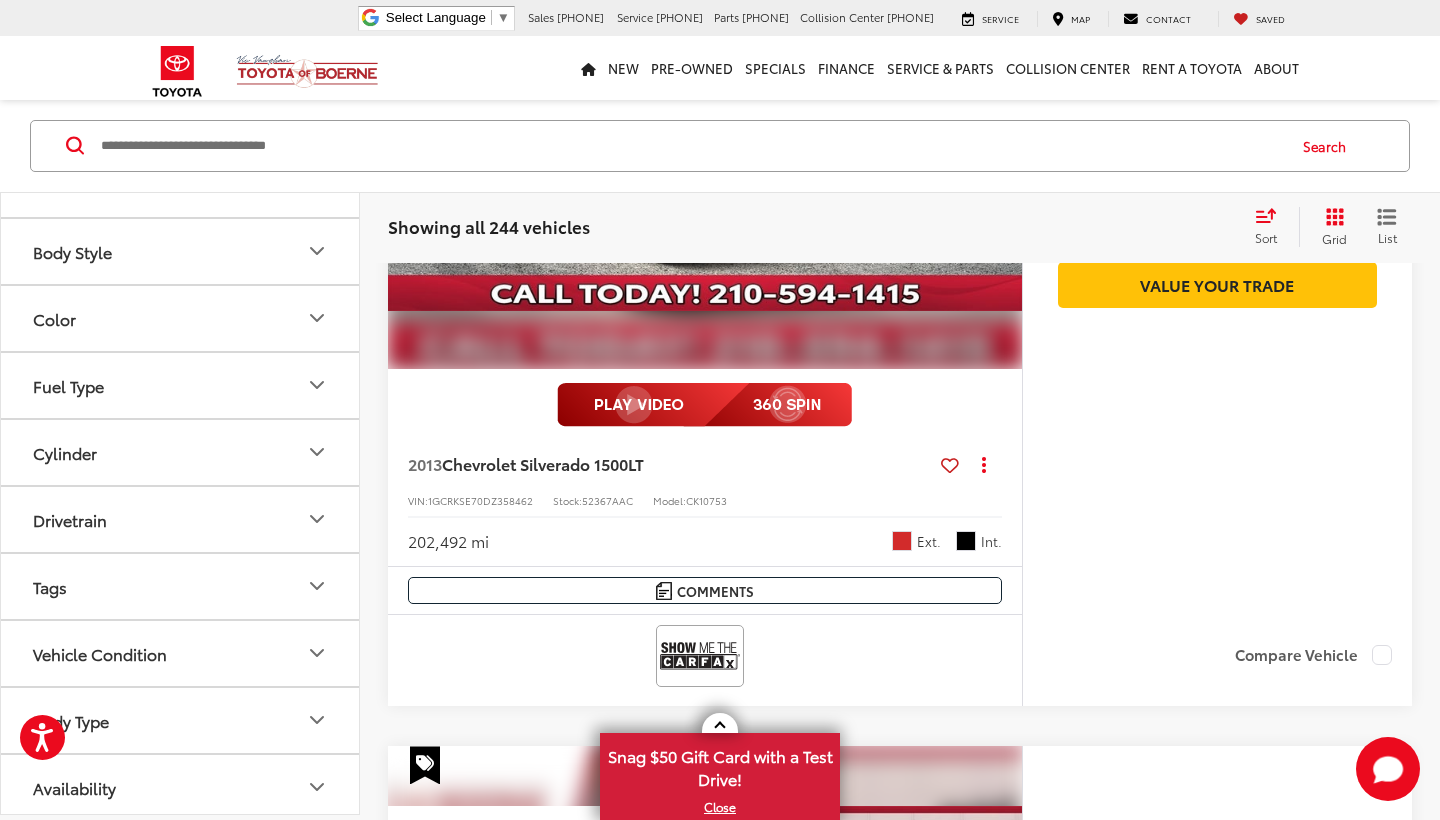 scroll, scrollTop: 6452, scrollLeft: 0, axis: vertical 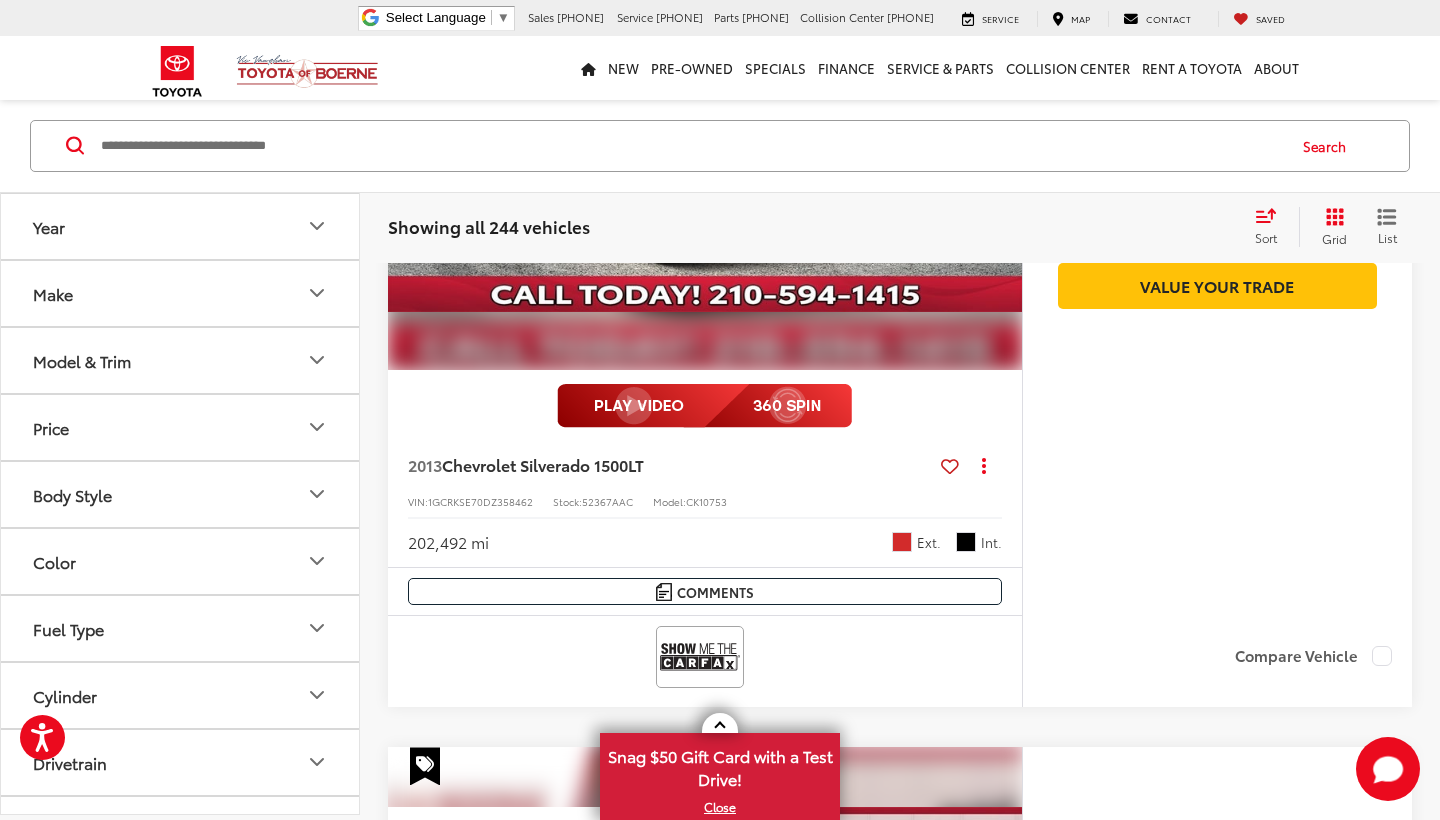 click 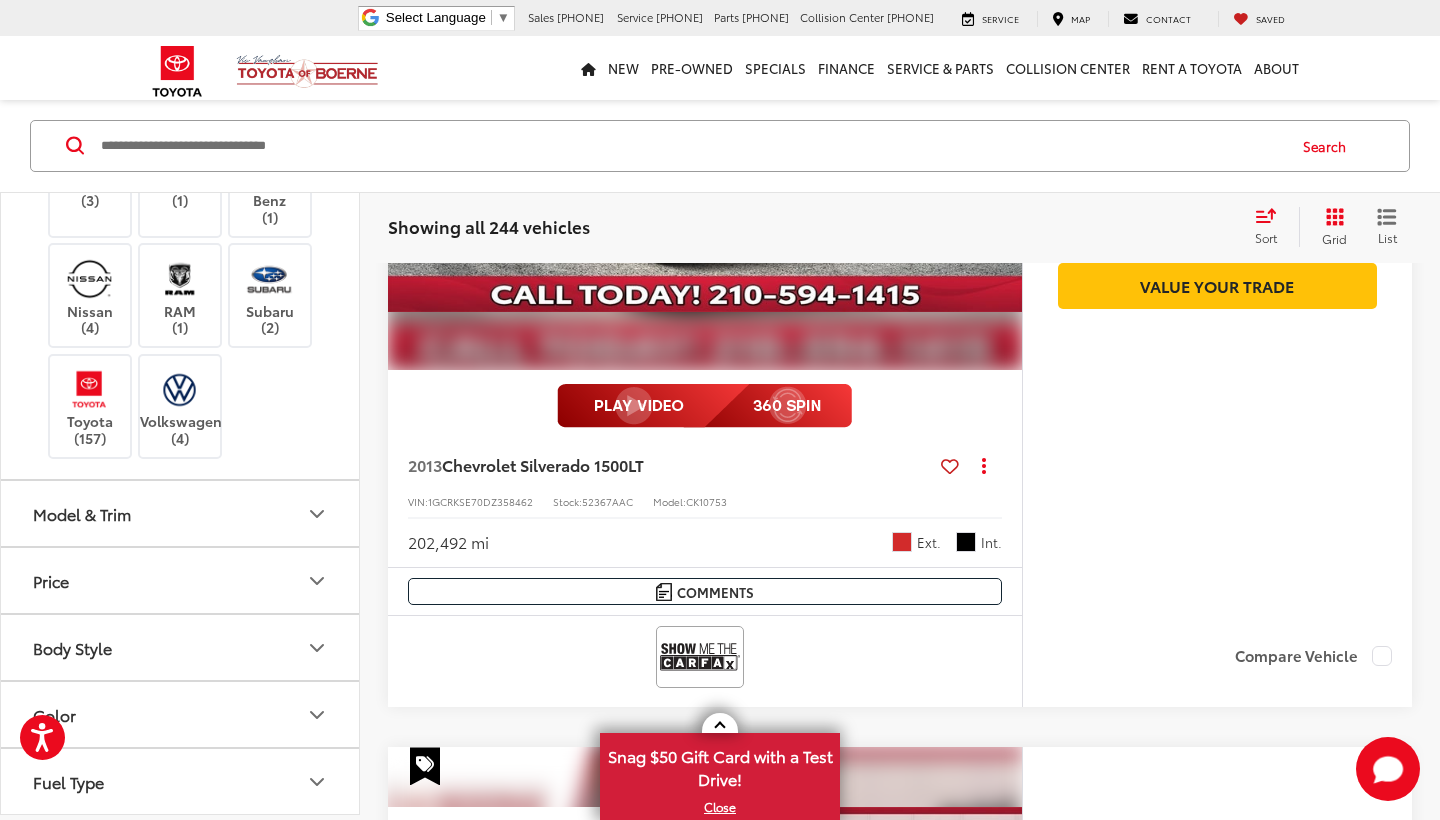 scroll, scrollTop: 481, scrollLeft: 0, axis: vertical 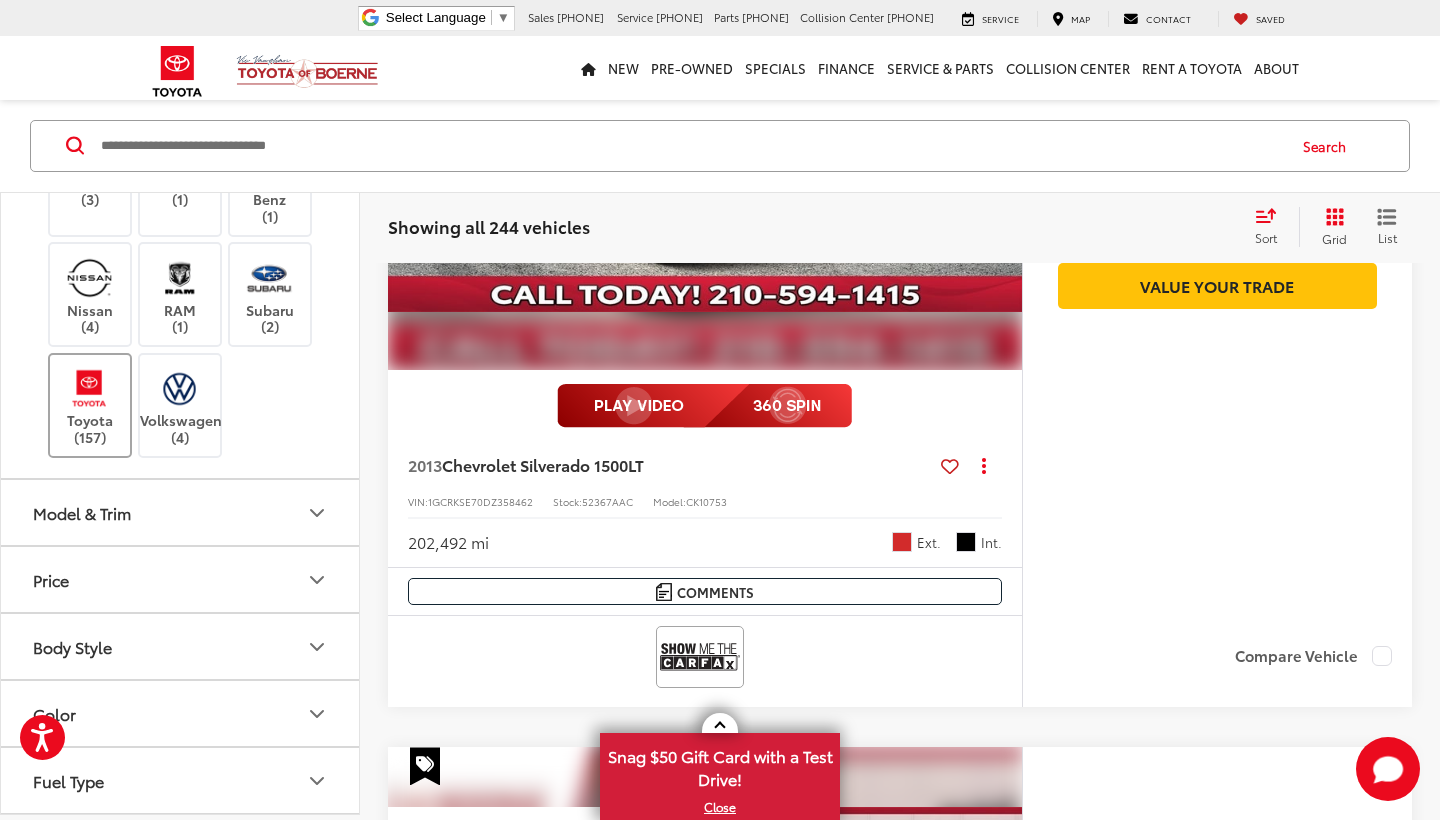 click on "Toyota   (157)" at bounding box center [90, 405] 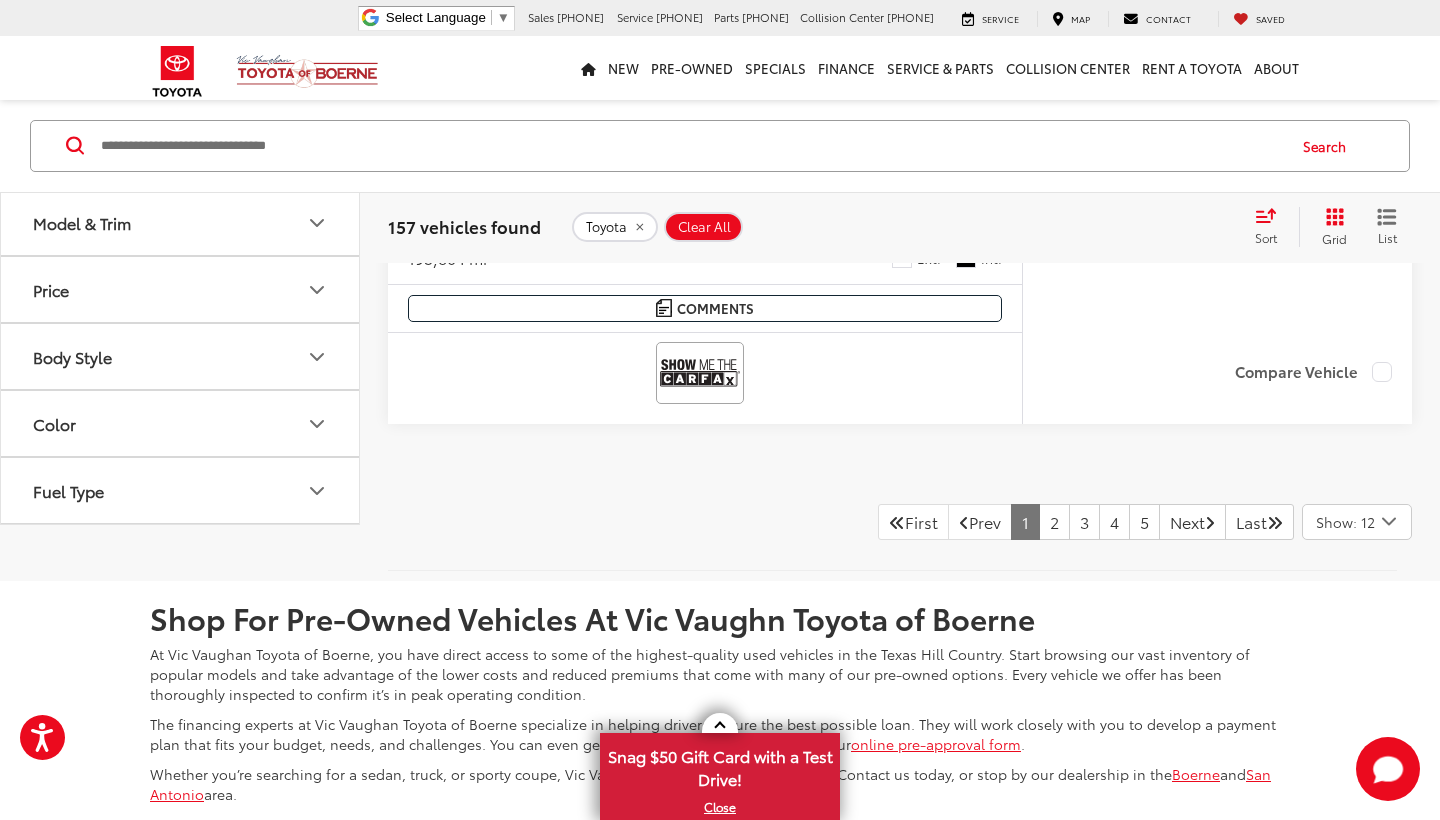 scroll, scrollTop: 9632, scrollLeft: 0, axis: vertical 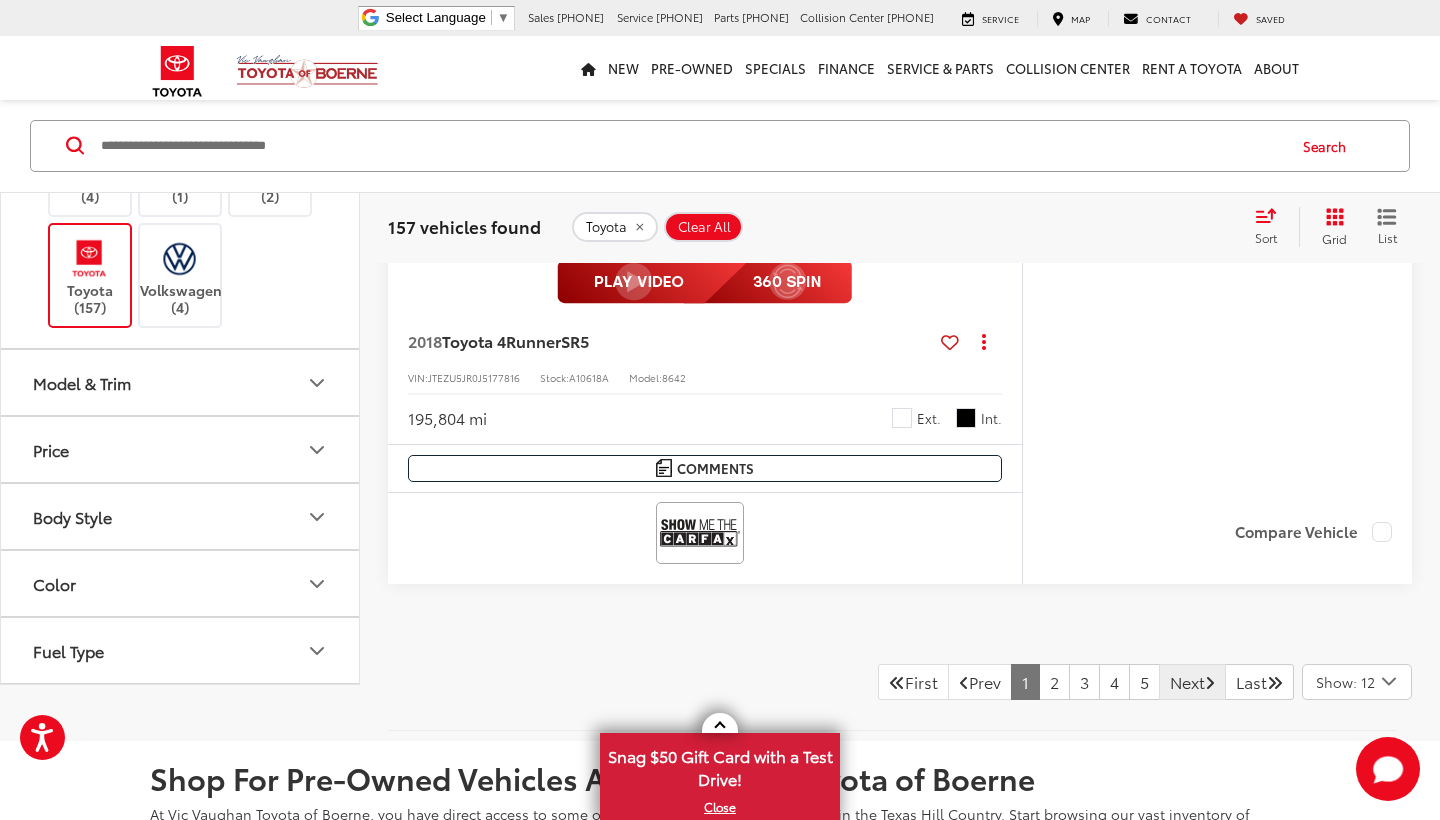 click on "Next" at bounding box center [1192, 682] 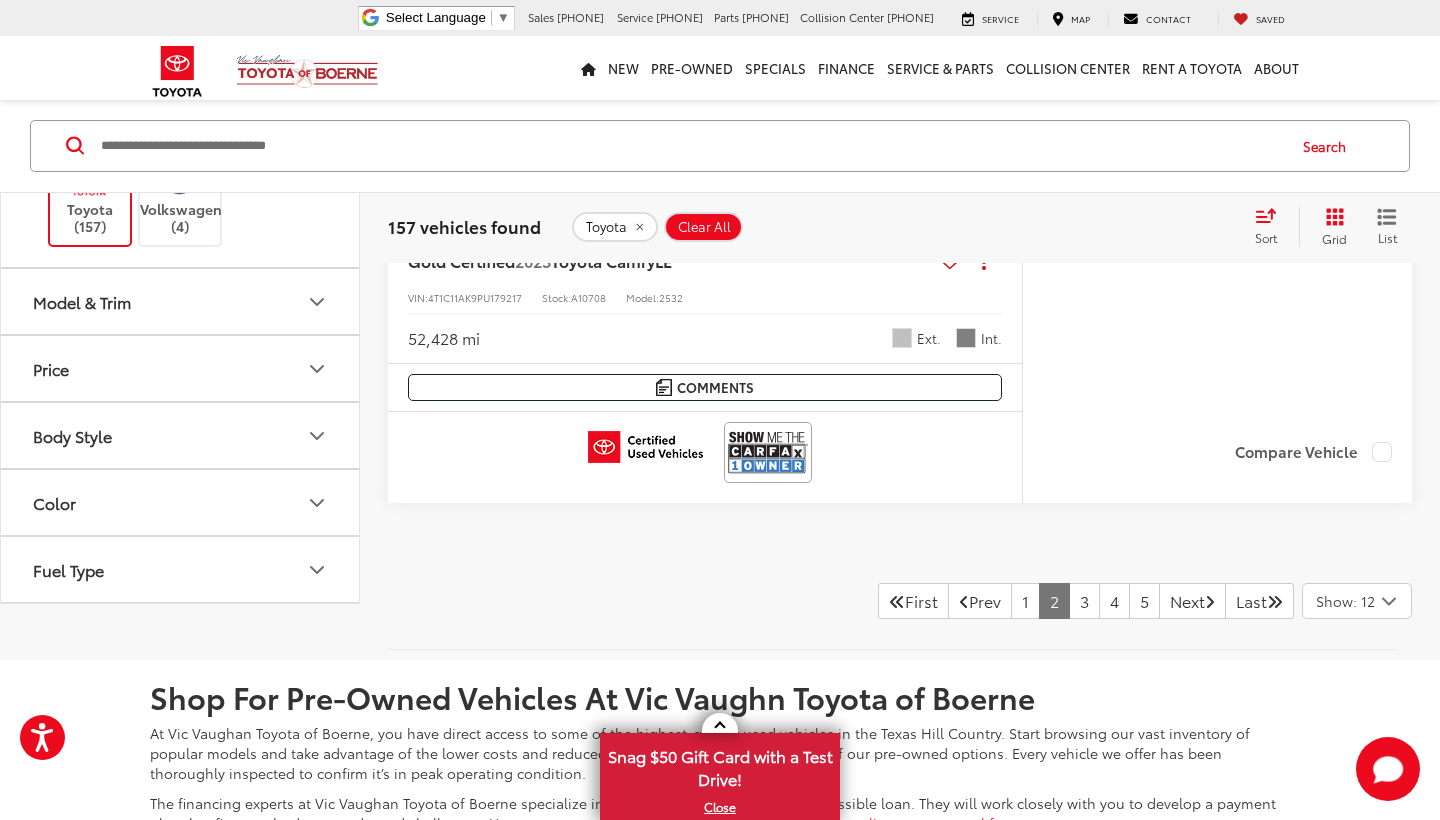 scroll, scrollTop: 10077, scrollLeft: 0, axis: vertical 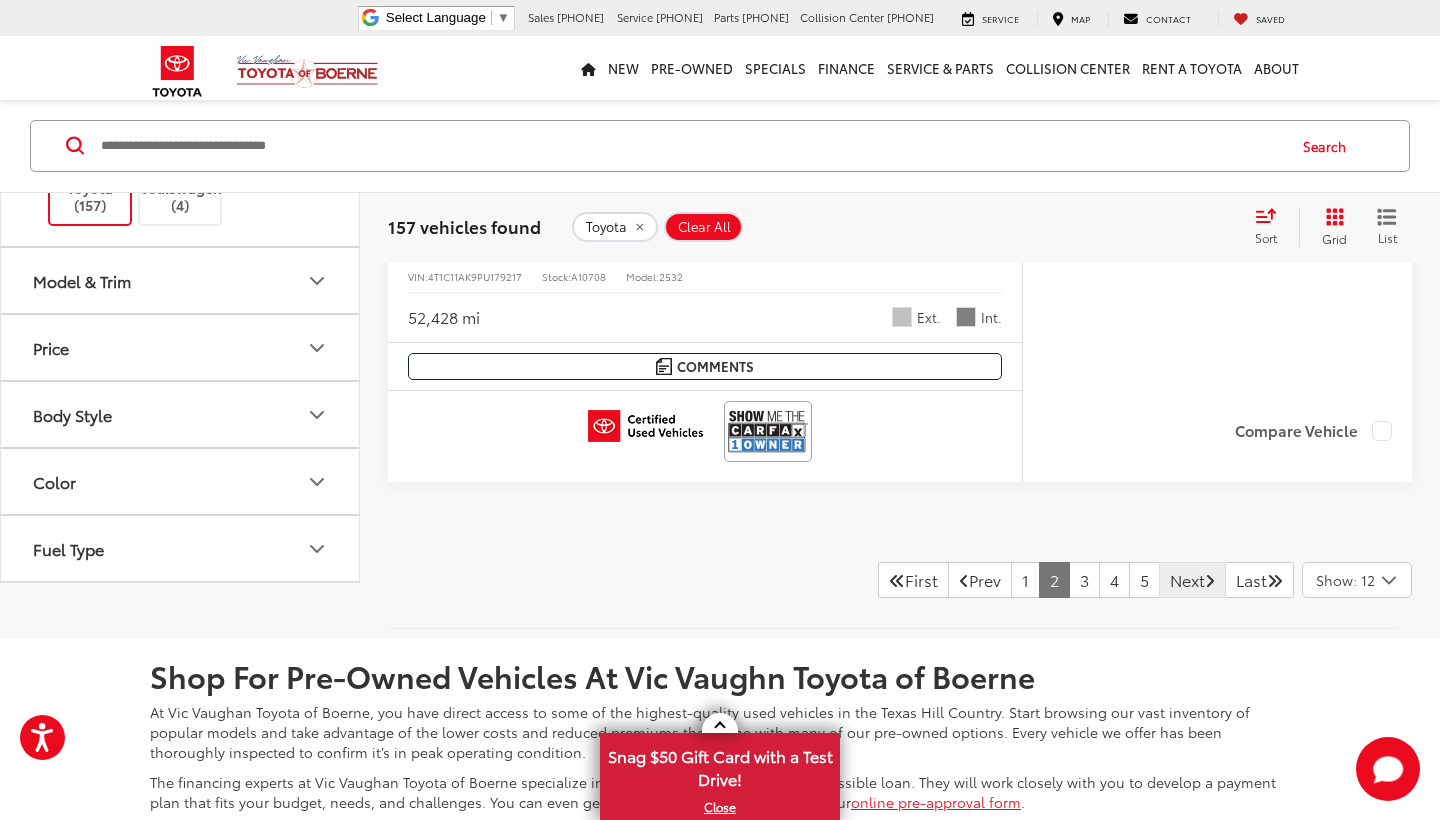 click on "Next" at bounding box center (1192, 580) 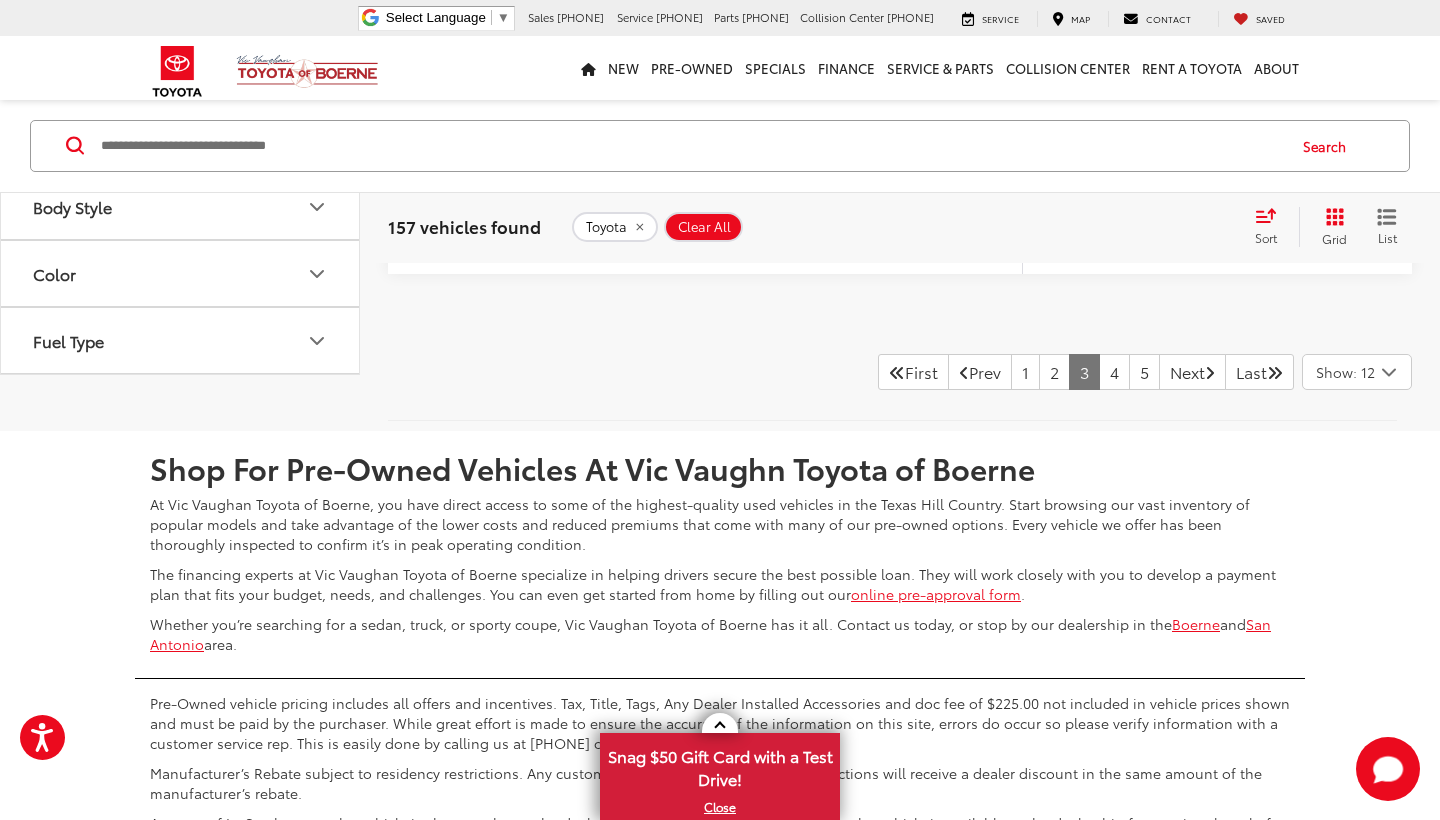 scroll, scrollTop: 10181, scrollLeft: 0, axis: vertical 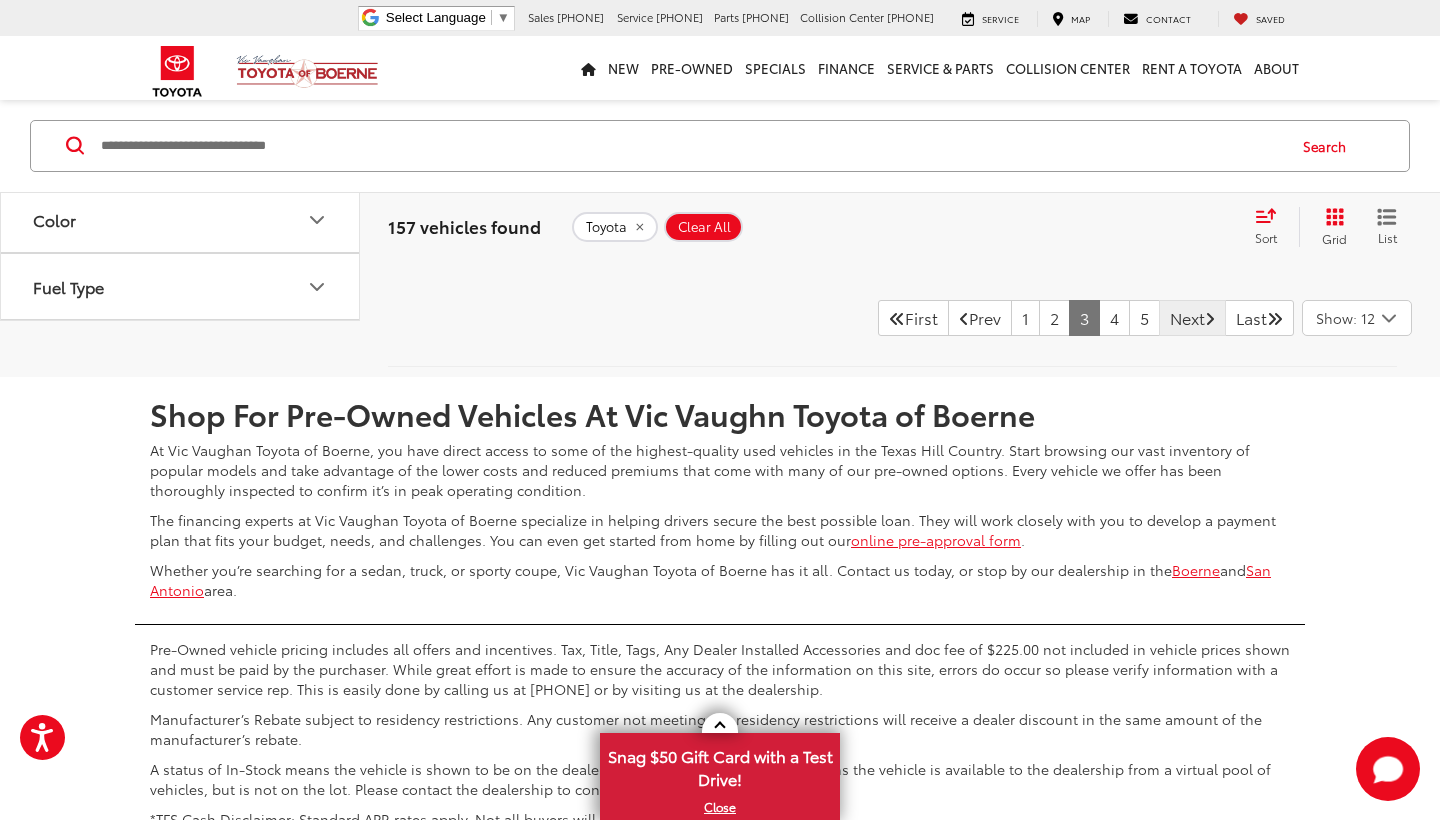 click on "Next" at bounding box center (1192, 318) 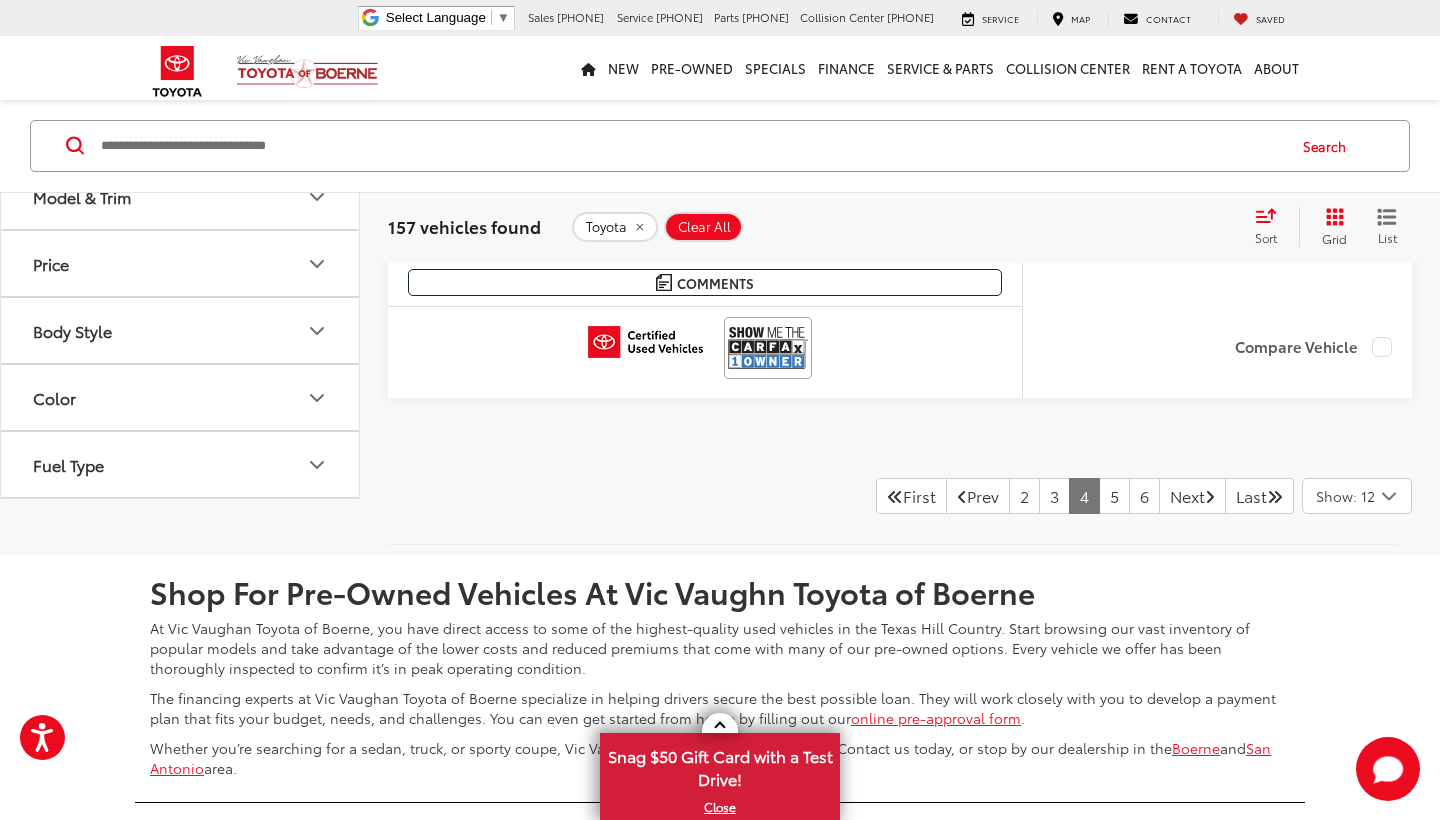 scroll, scrollTop: 10094, scrollLeft: 0, axis: vertical 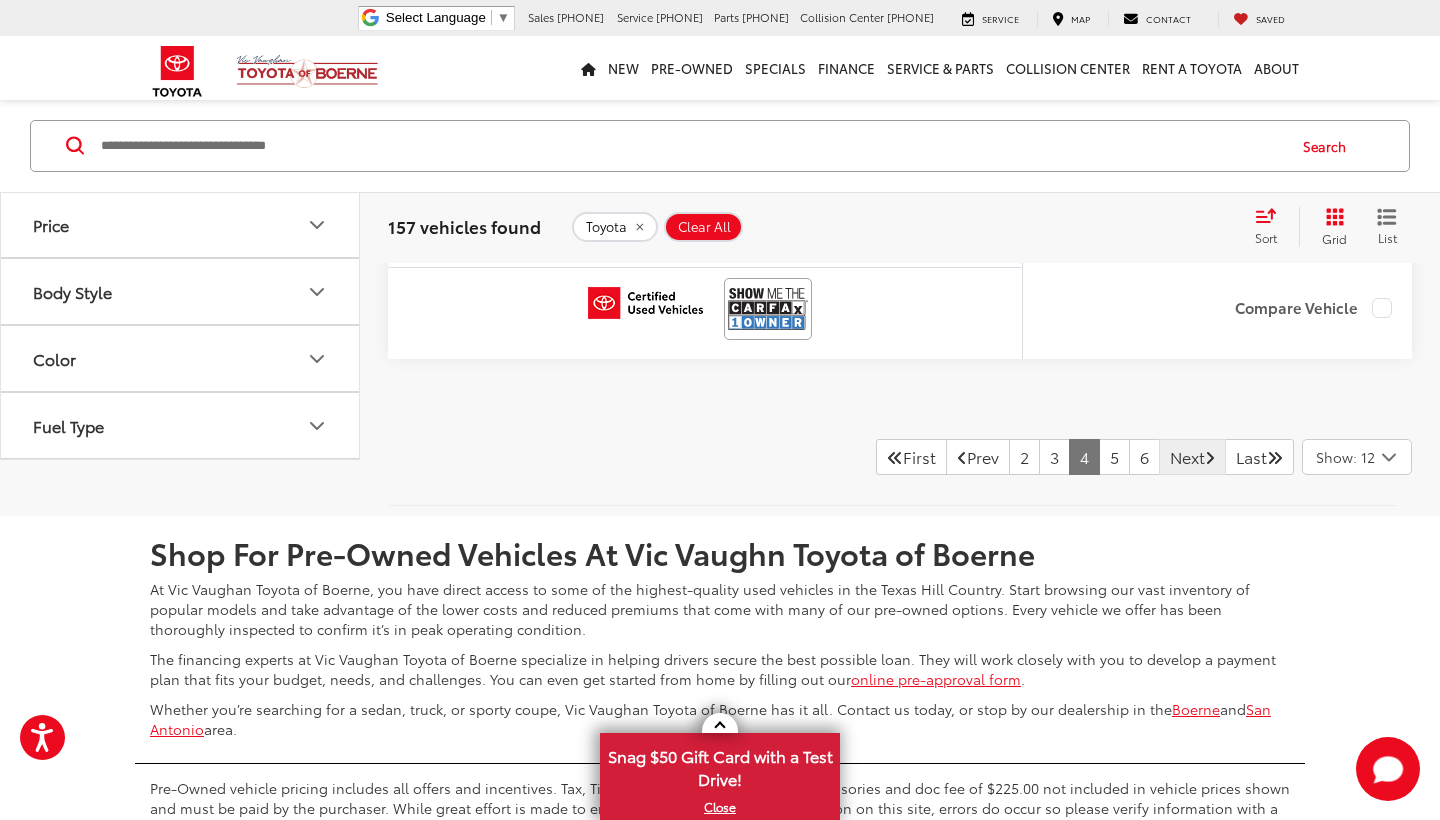 click on "Next" at bounding box center [1192, 457] 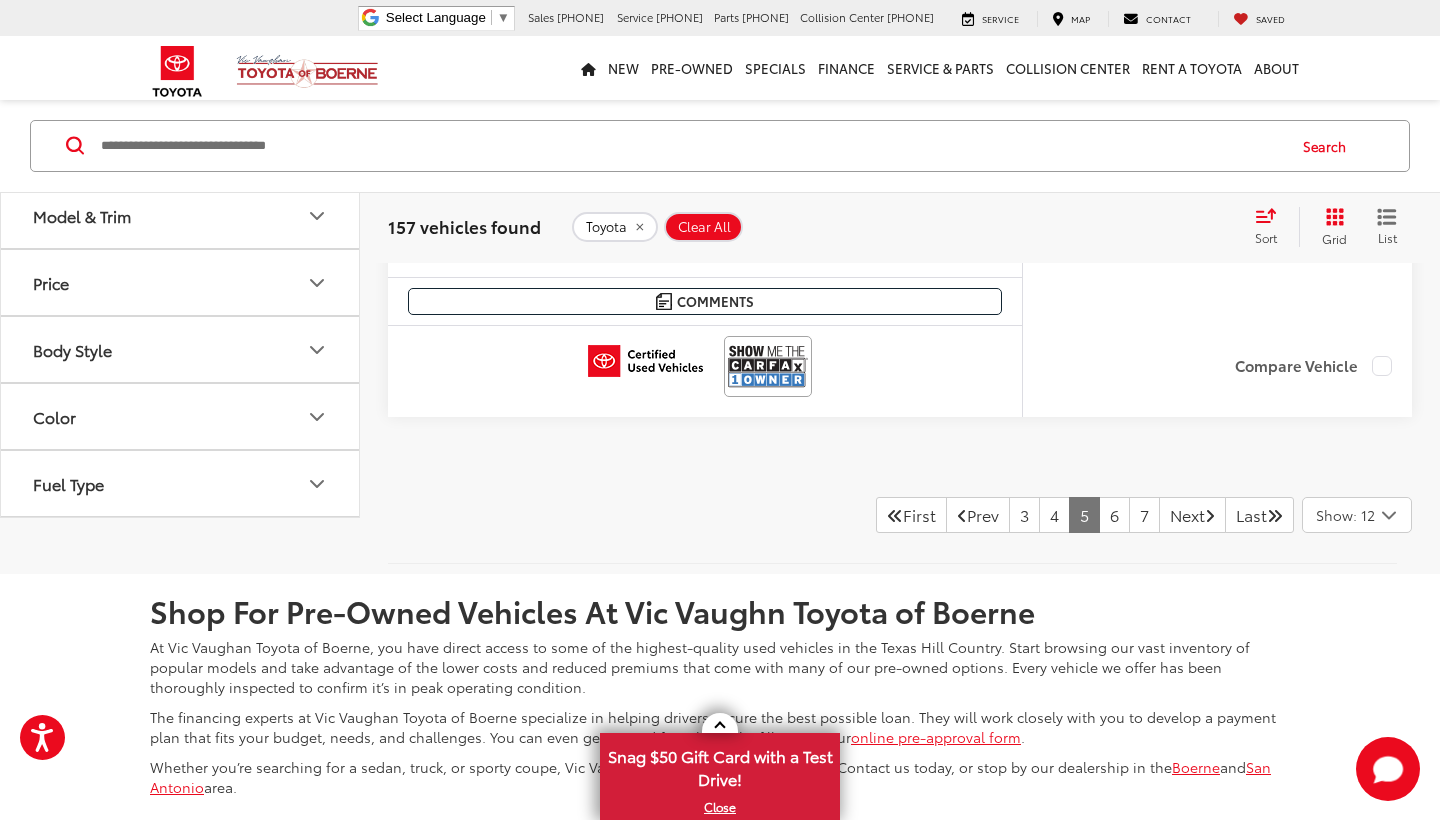 scroll, scrollTop: 10138, scrollLeft: 0, axis: vertical 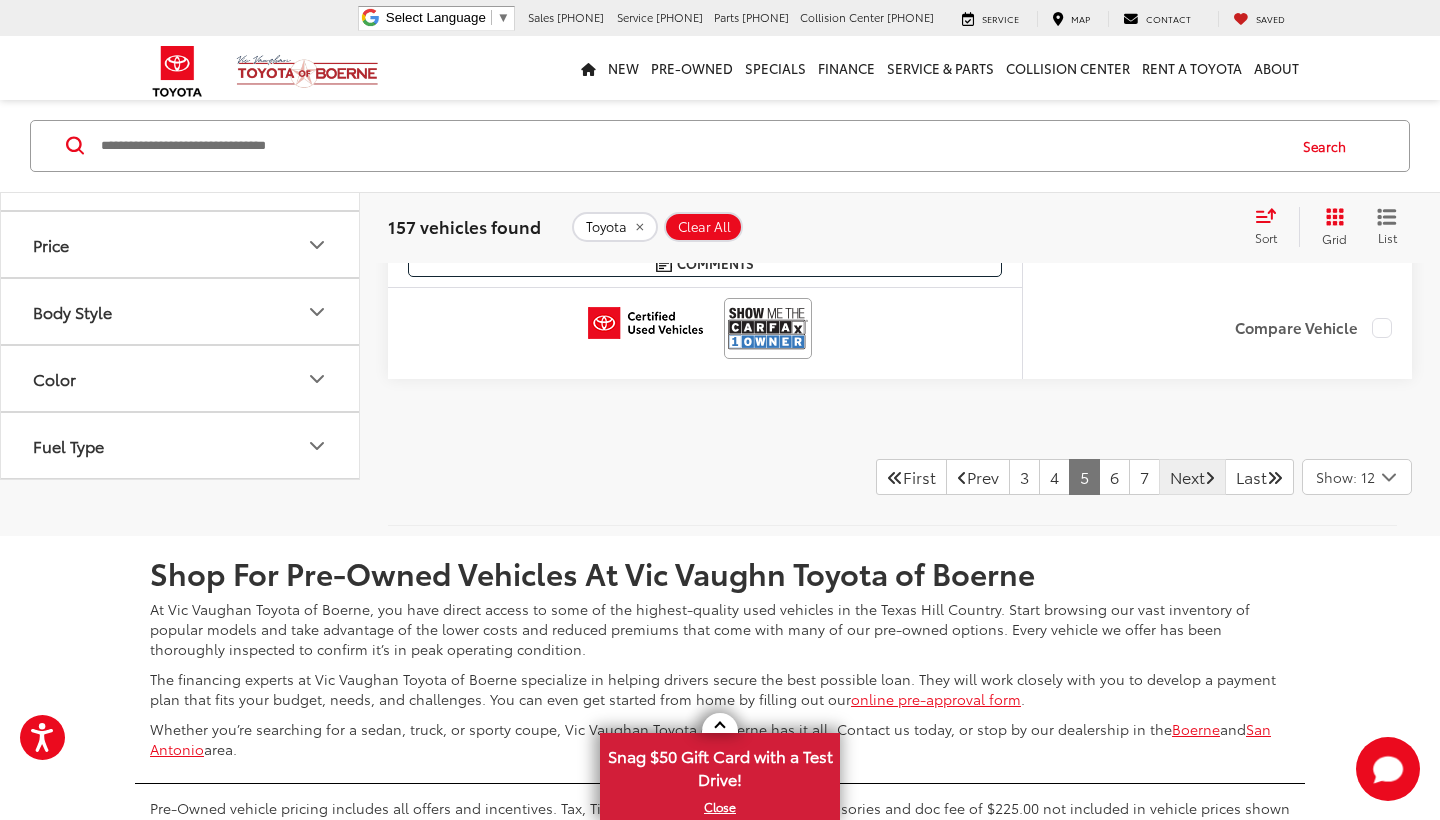 click on "Next" at bounding box center (1192, 477) 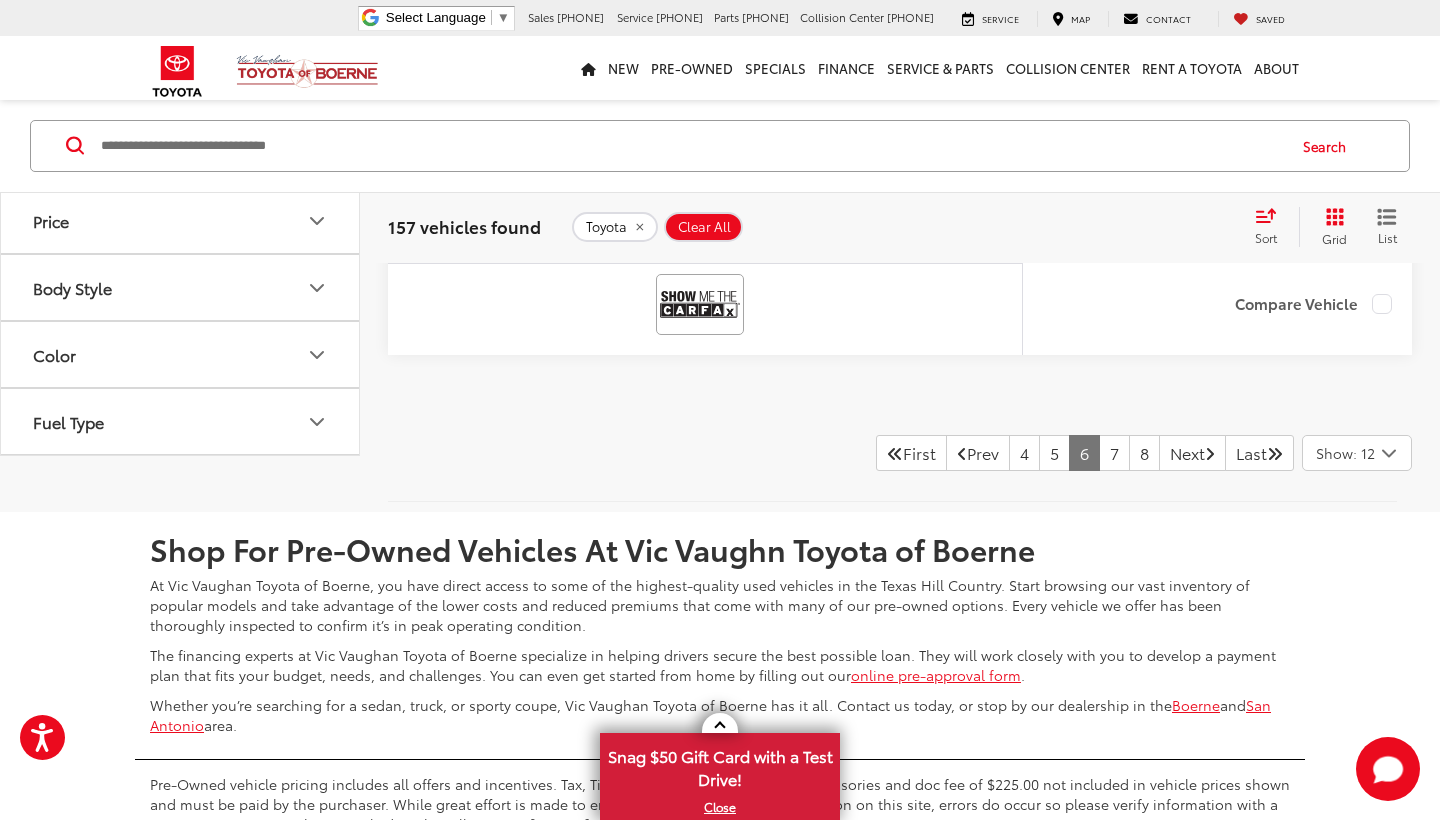 scroll, scrollTop: 10222, scrollLeft: 0, axis: vertical 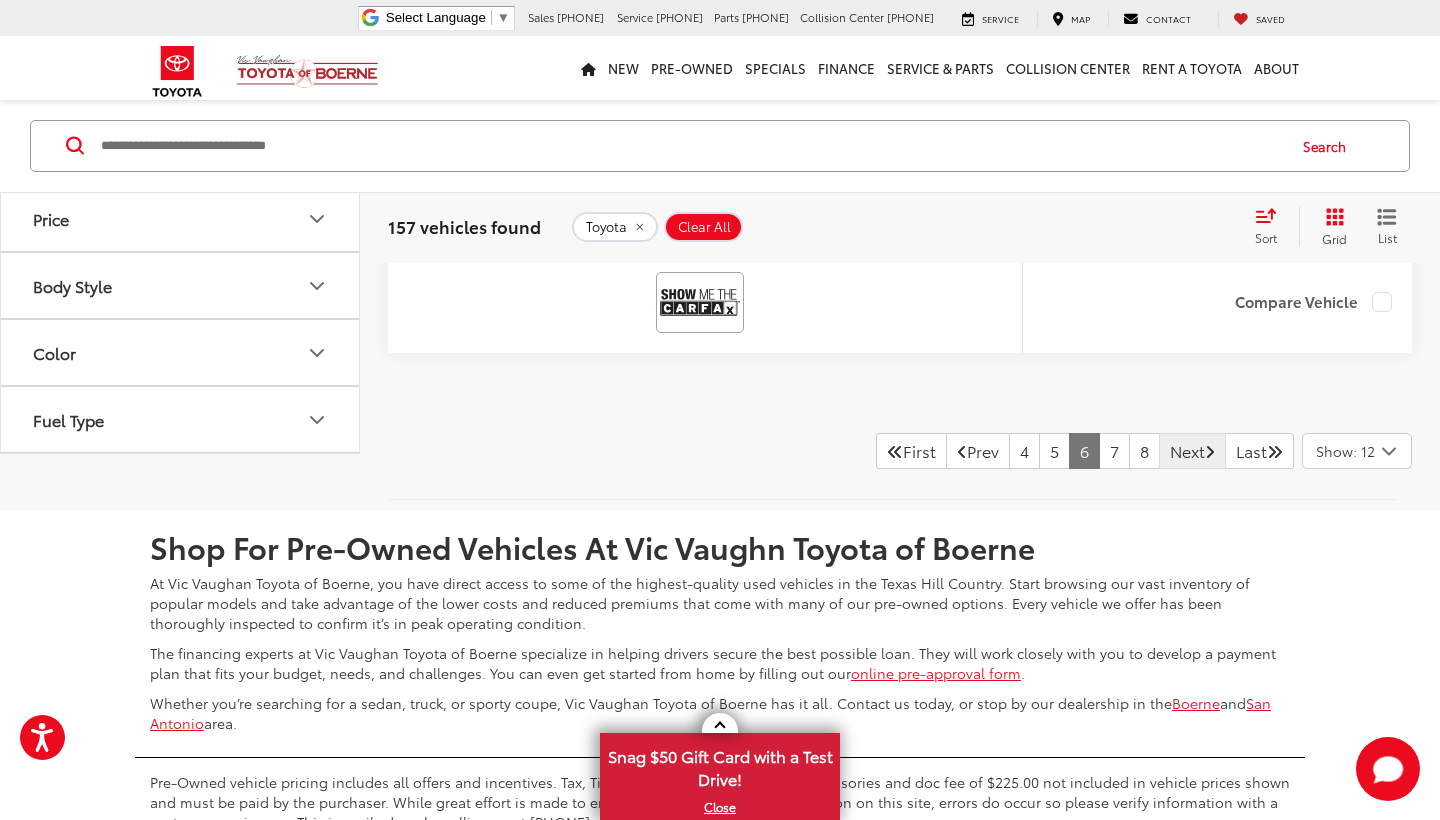 click on "Next" at bounding box center [1192, 451] 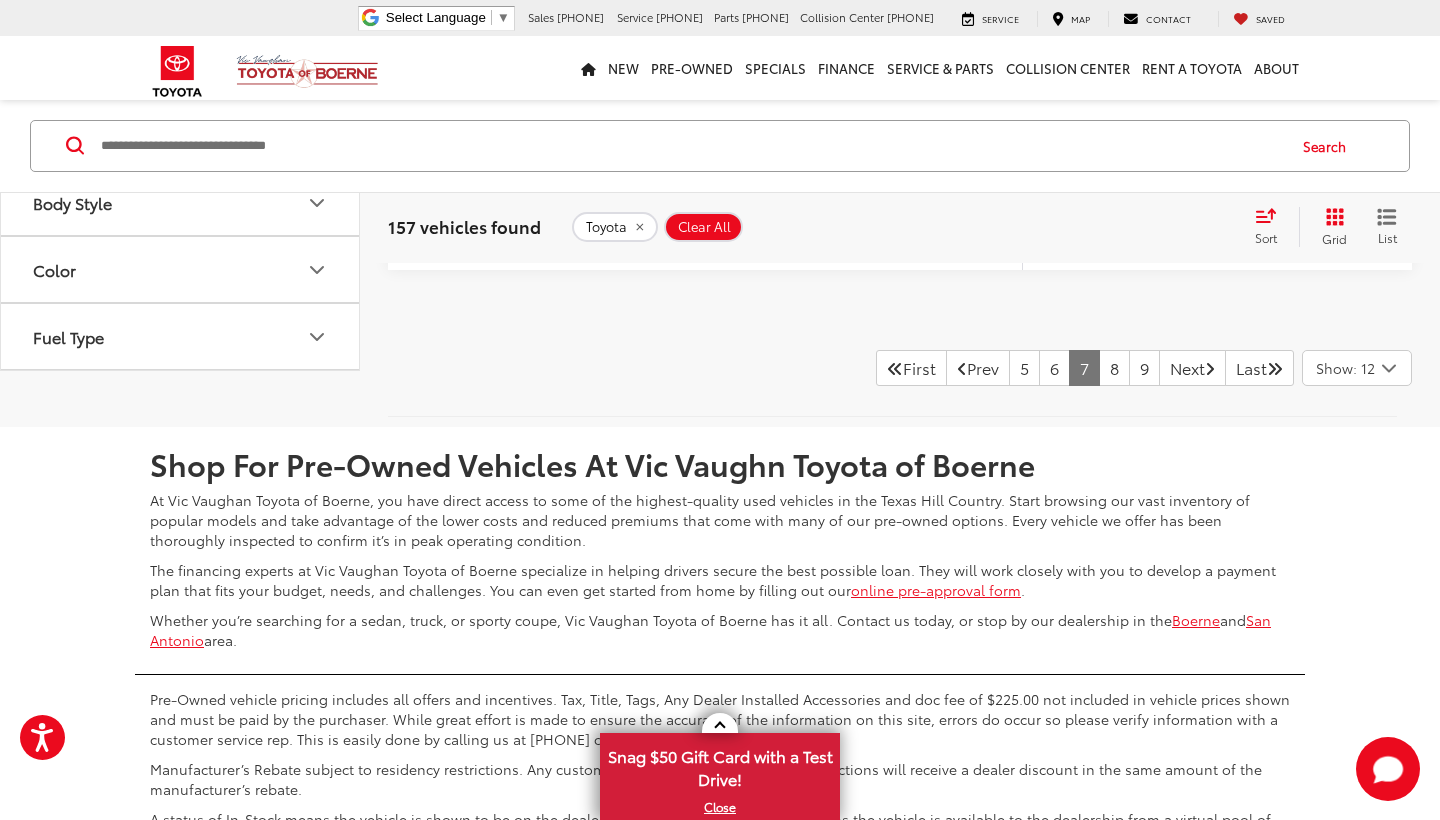 scroll, scrollTop: 10193, scrollLeft: 0, axis: vertical 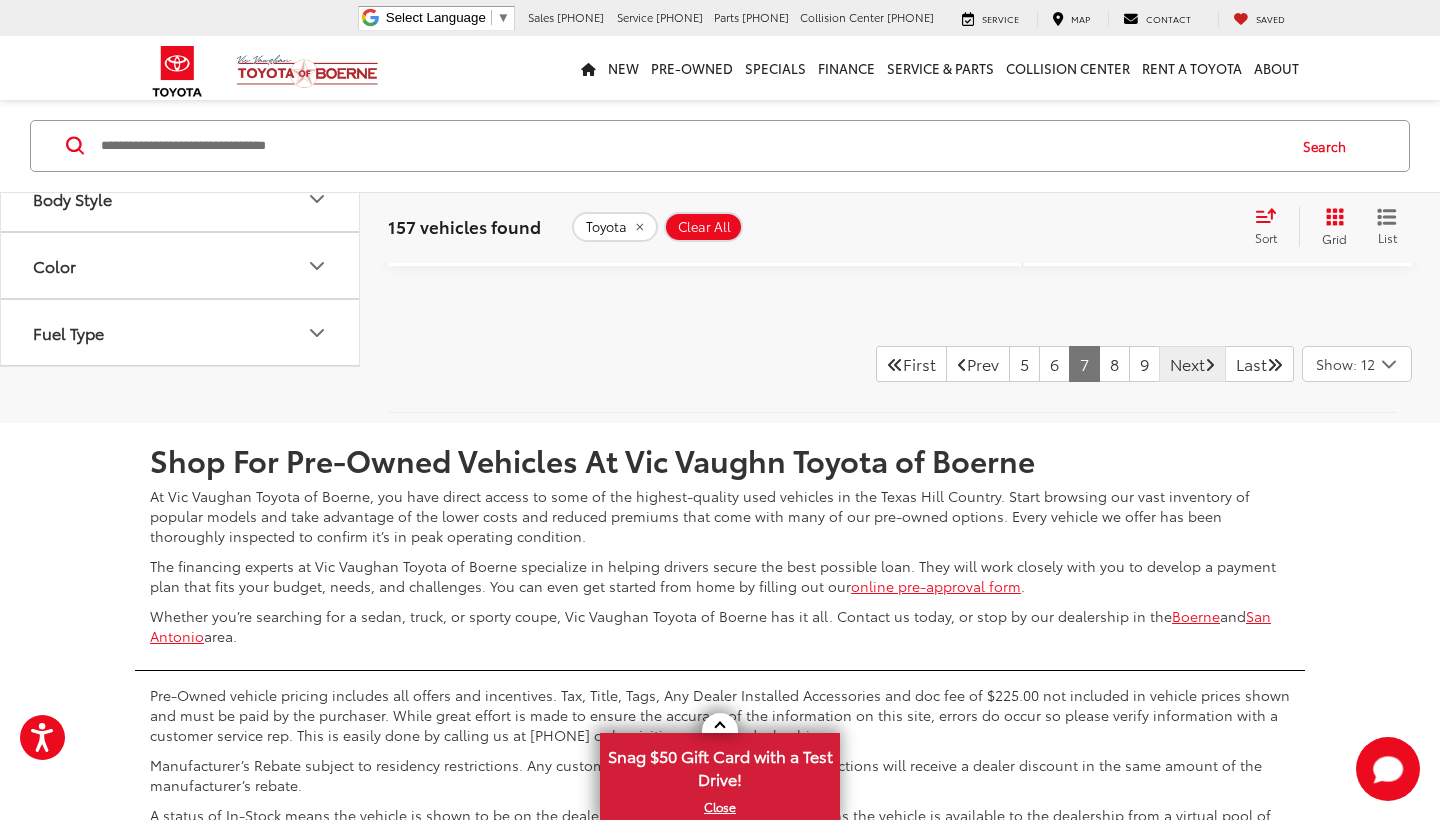 click on "Next" at bounding box center (1192, 364) 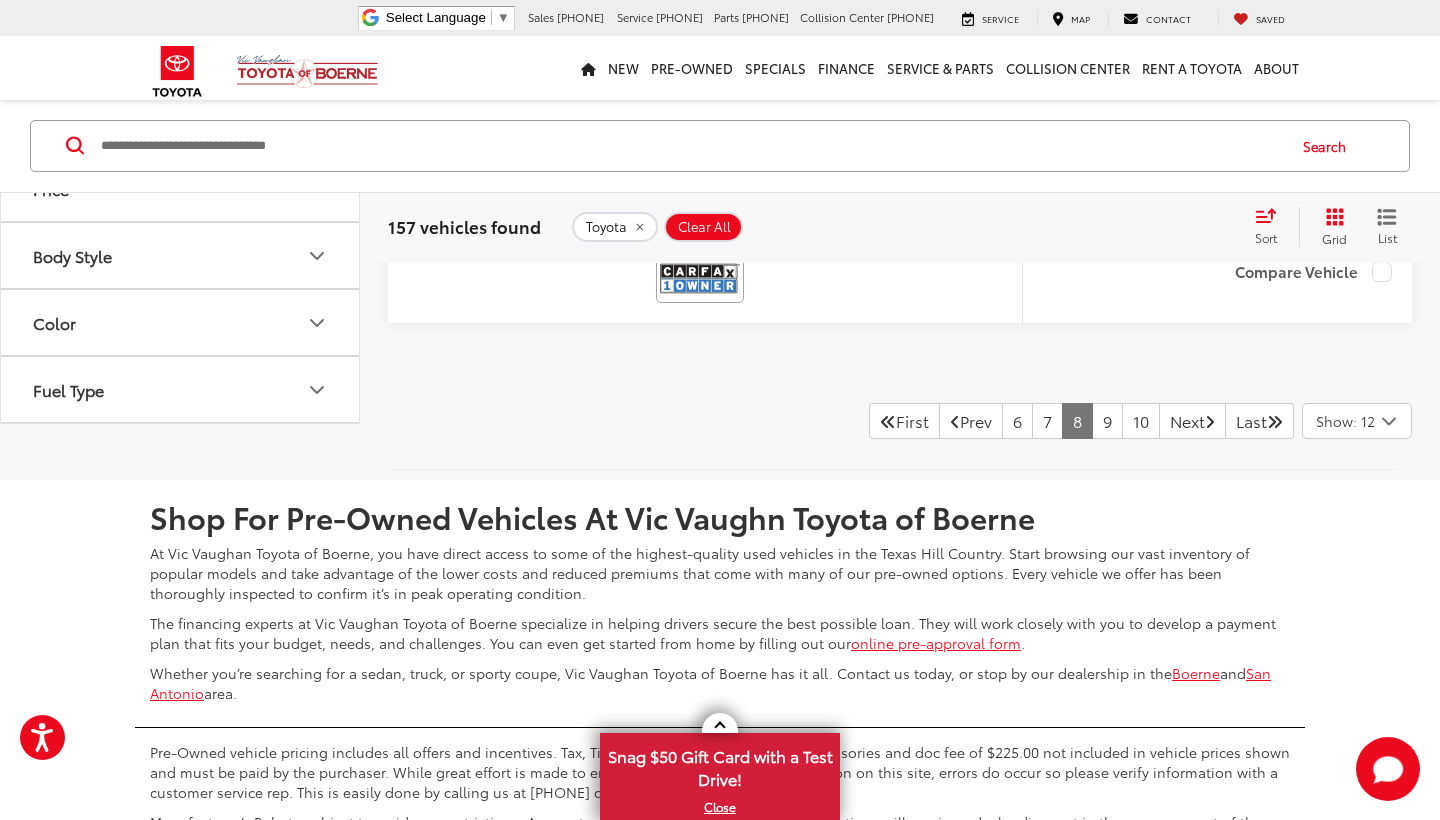 scroll, scrollTop: 10257, scrollLeft: 0, axis: vertical 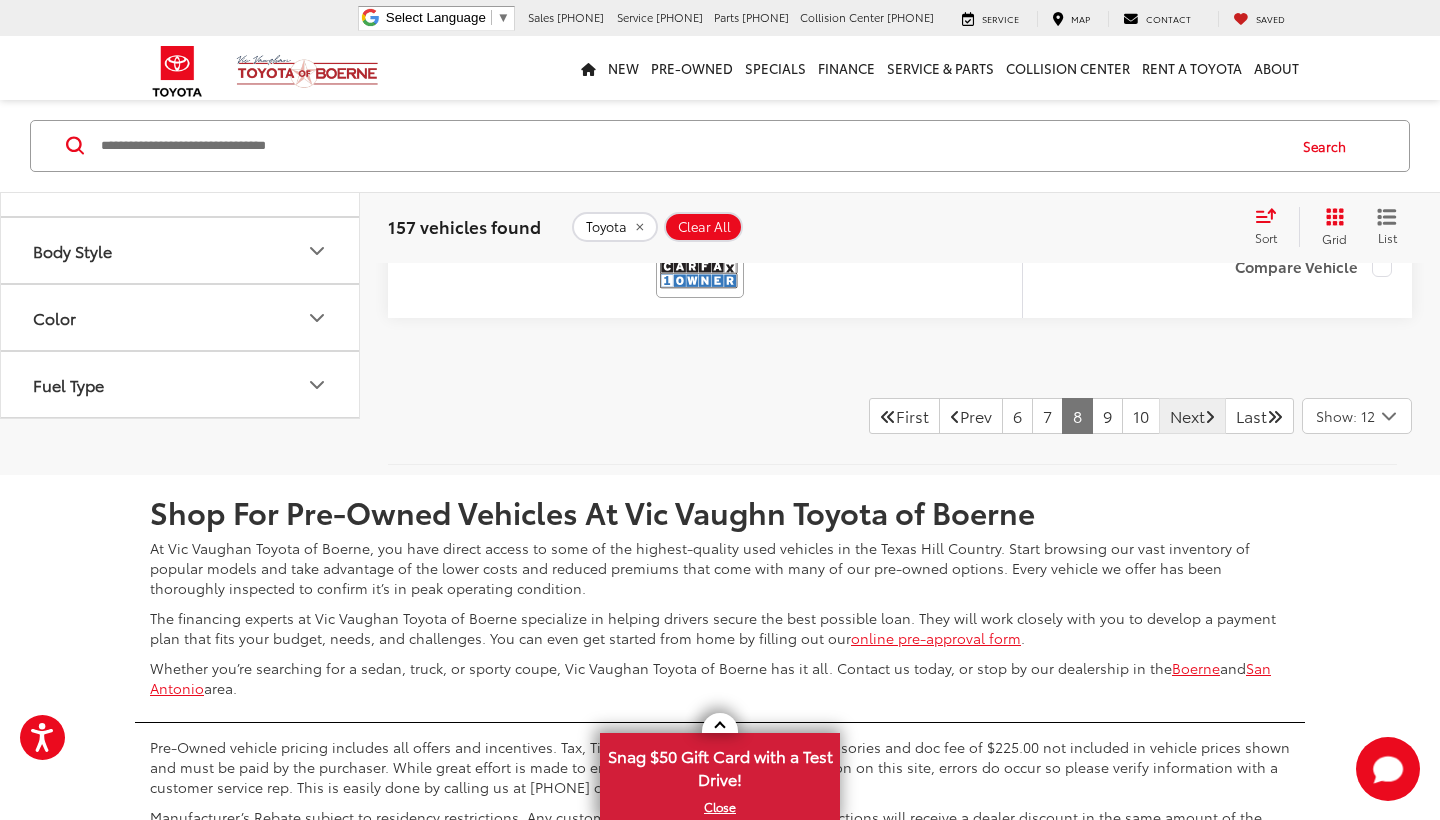 click on "Next" at bounding box center [1192, 416] 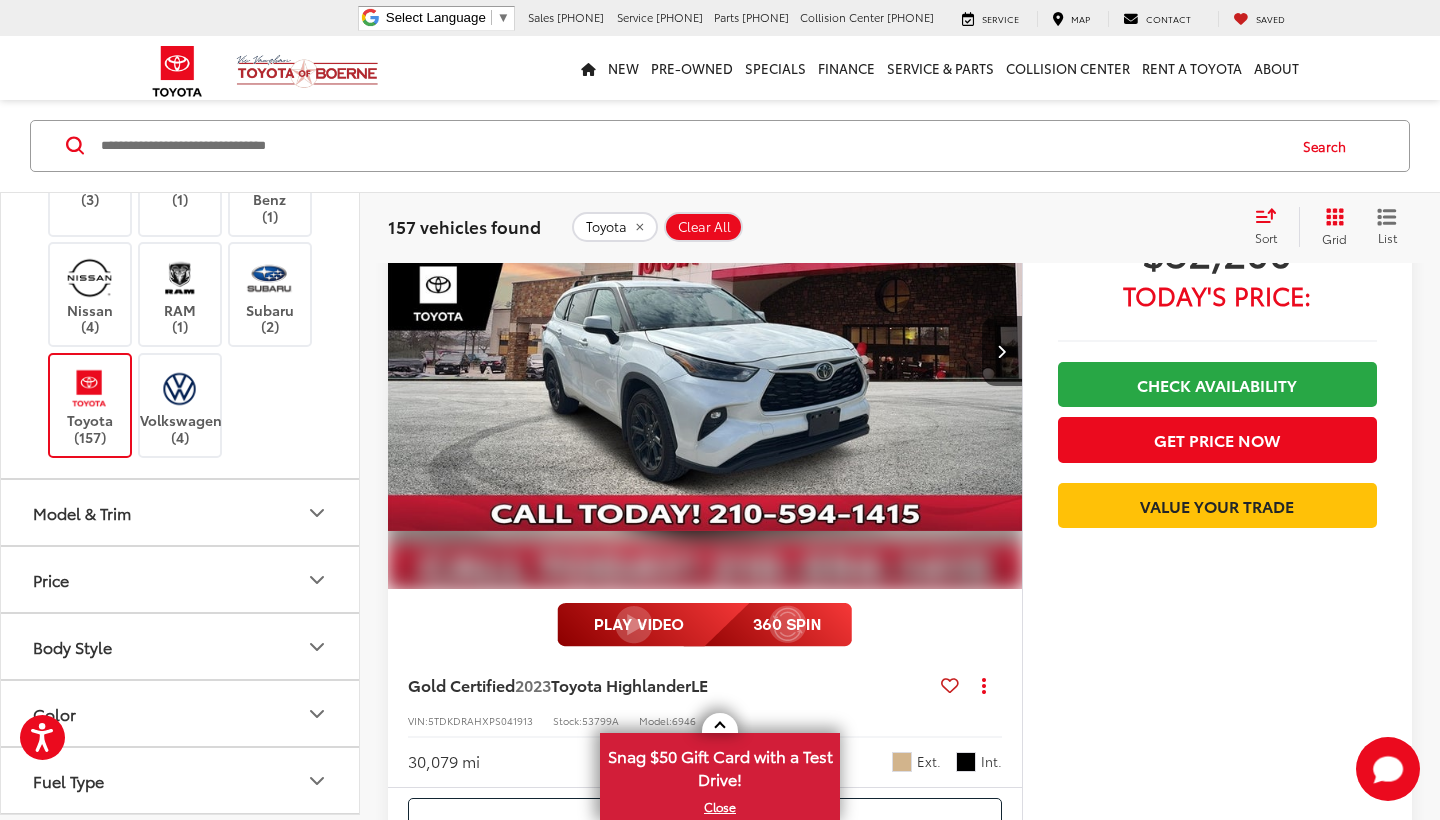 scroll, scrollTop: 191, scrollLeft: 0, axis: vertical 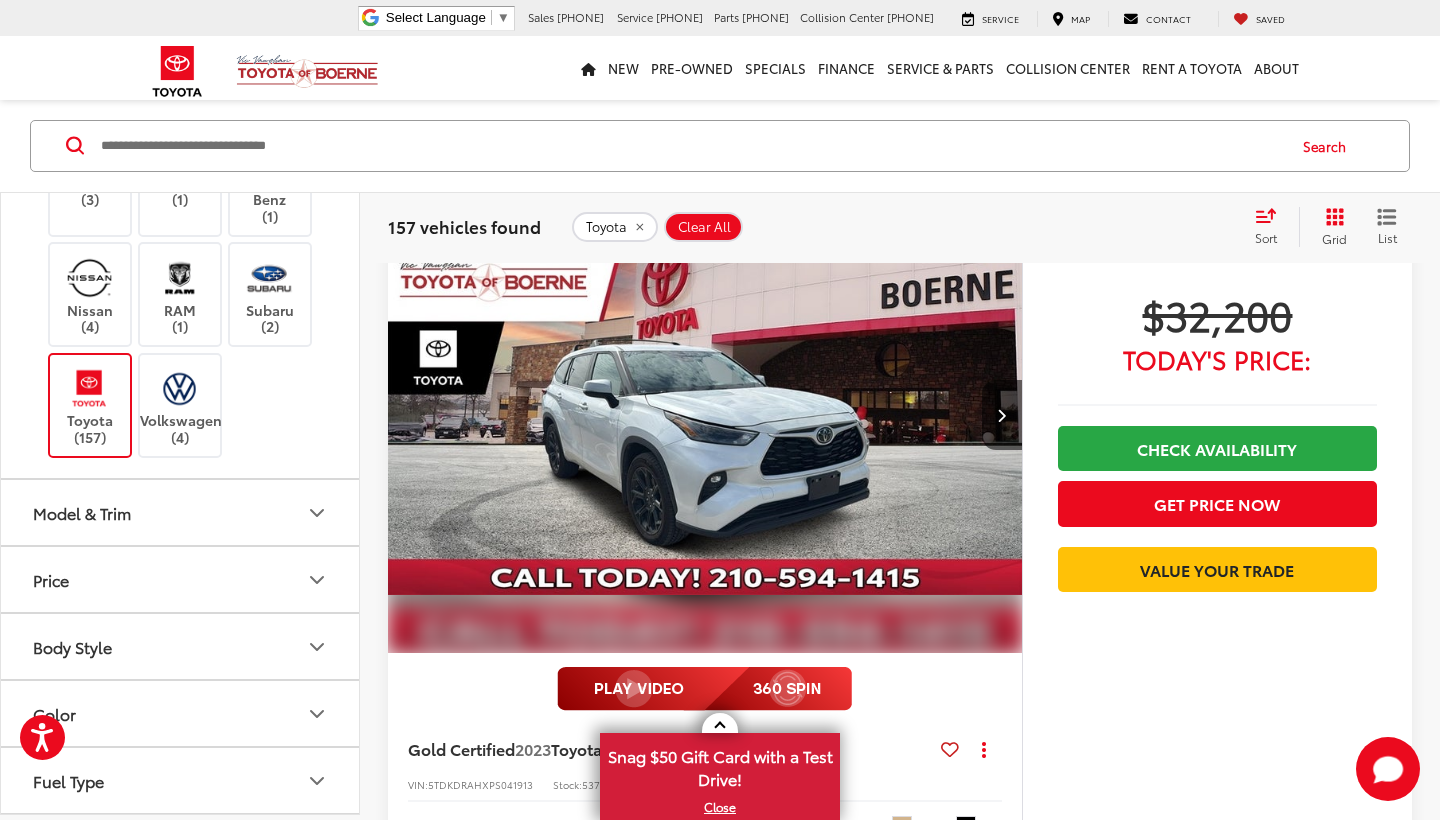click at bounding box center (705, 416) 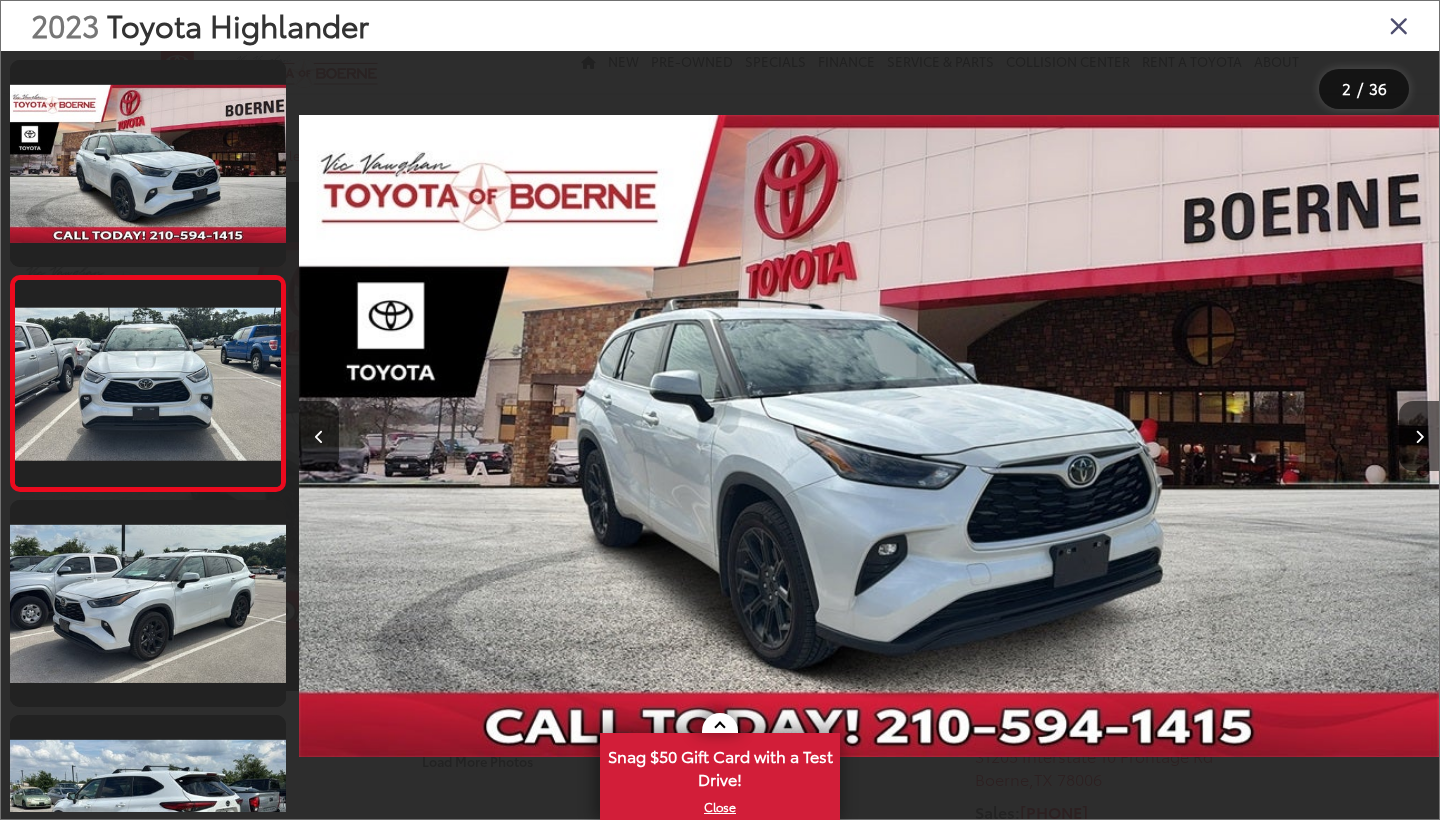 scroll, scrollTop: 0, scrollLeft: 0, axis: both 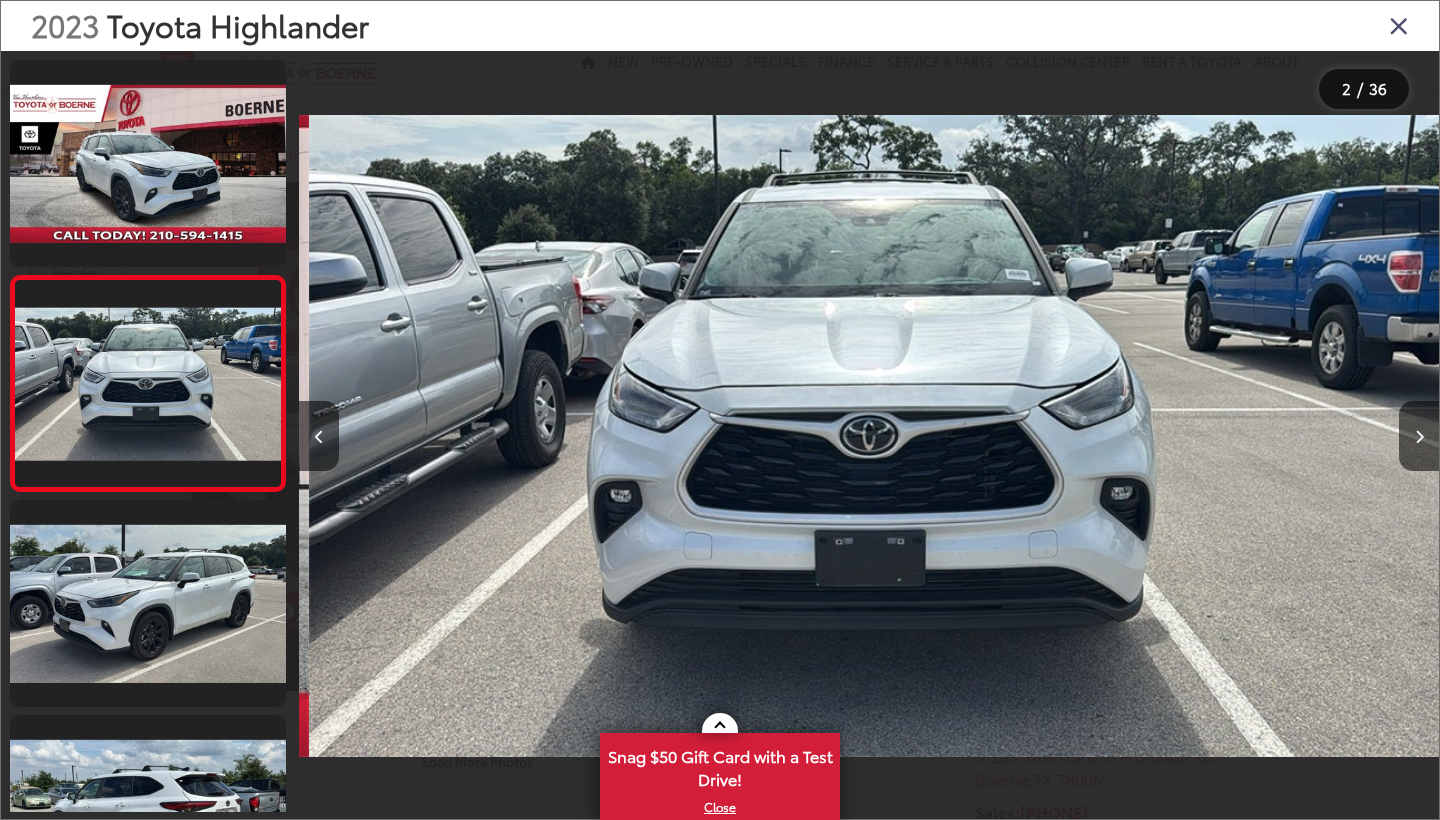 click at bounding box center (1419, 436) 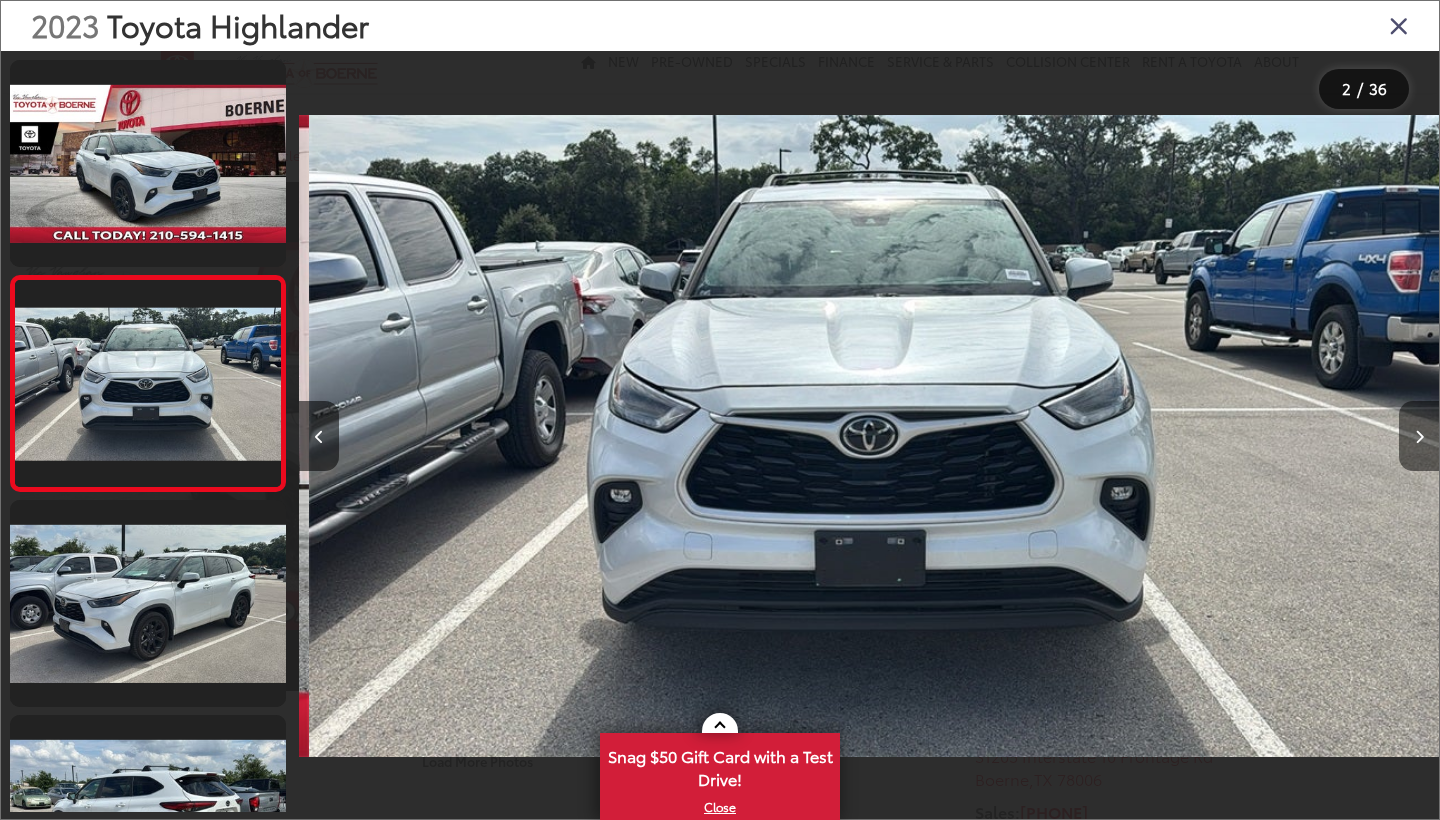 click at bounding box center [1419, 436] 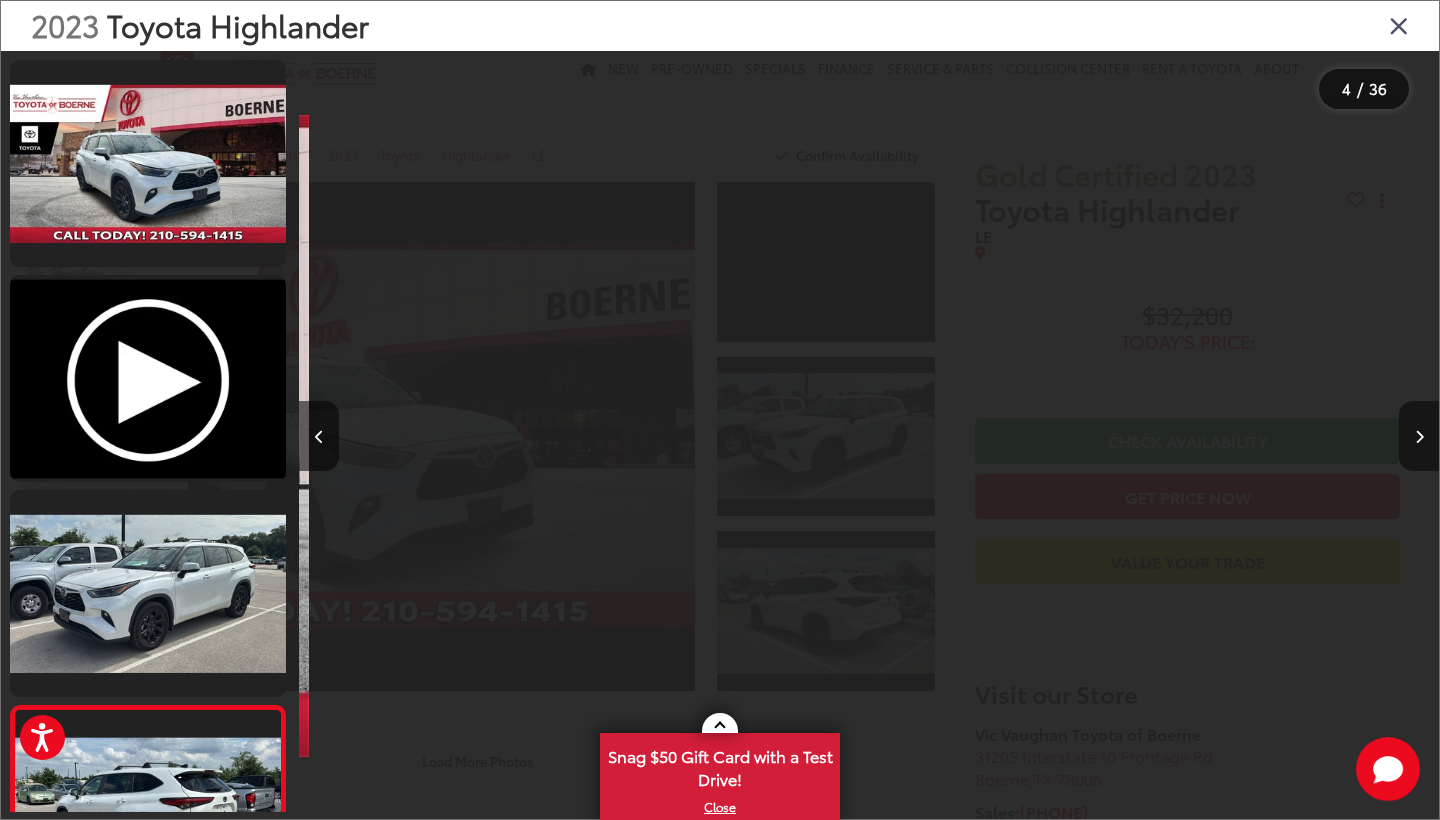 click at bounding box center (1419, 436) 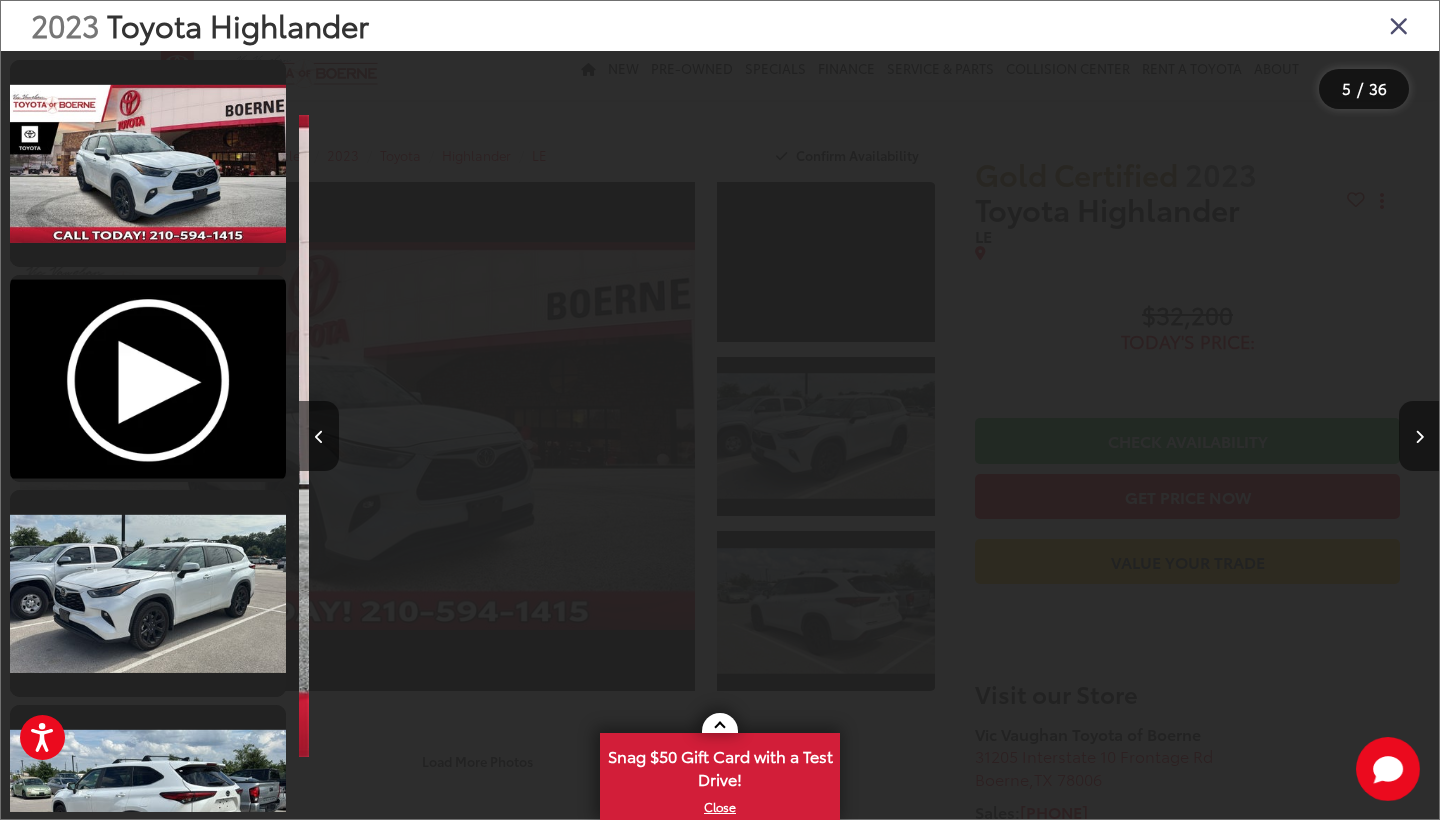 click at bounding box center [1419, 436] 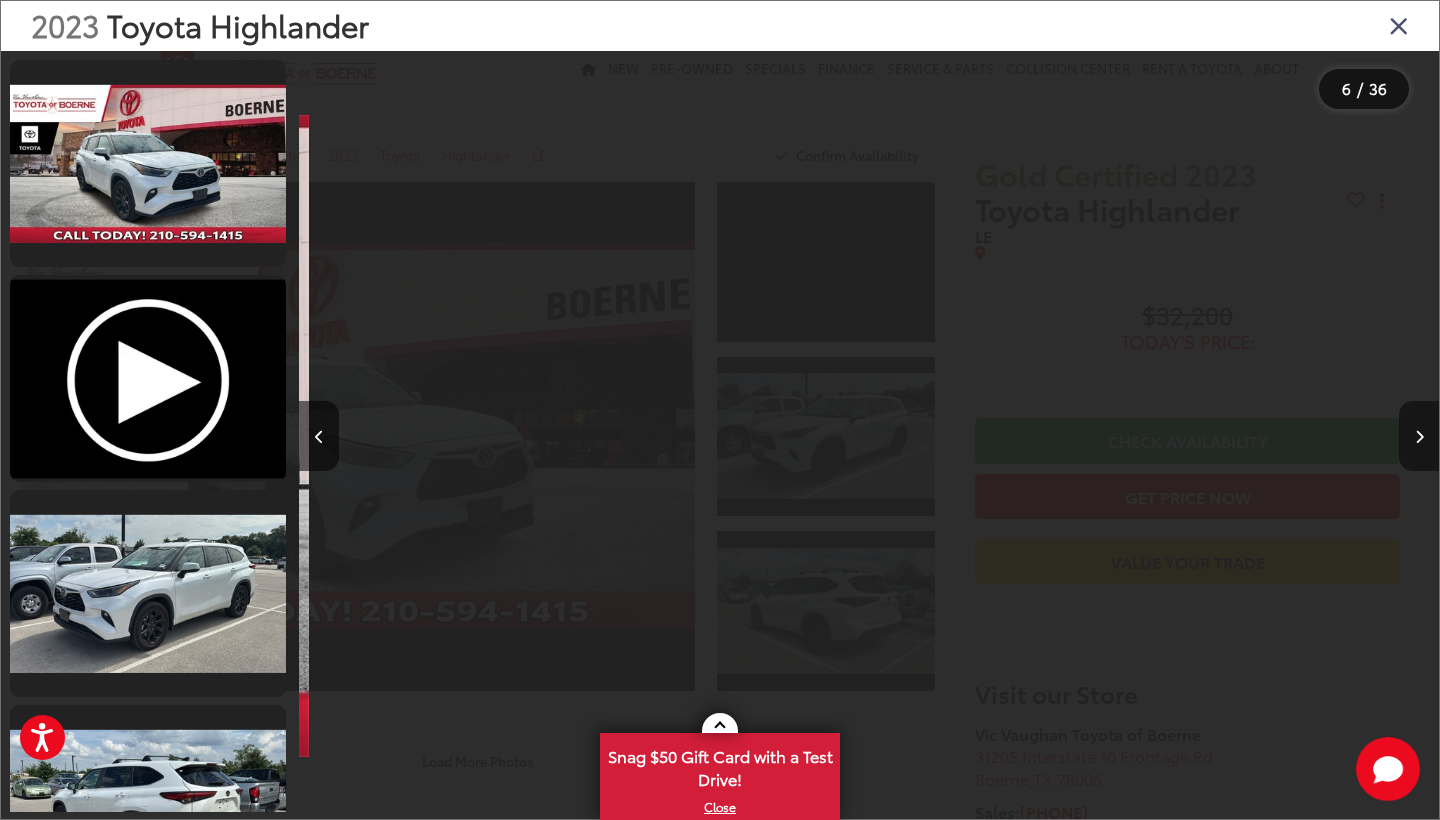 click at bounding box center [1419, 436] 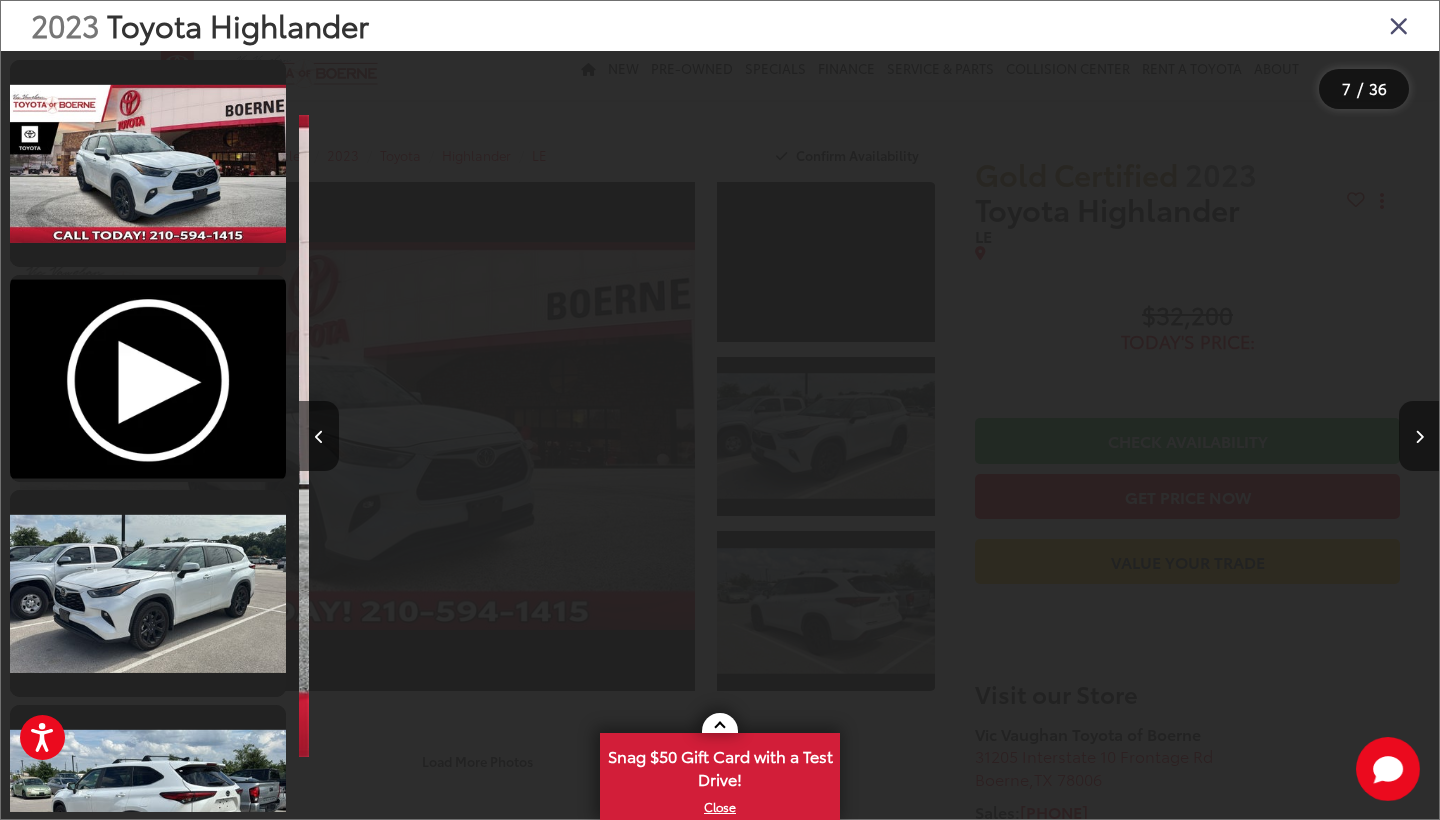 scroll, scrollTop: 0, scrollLeft: 6782, axis: horizontal 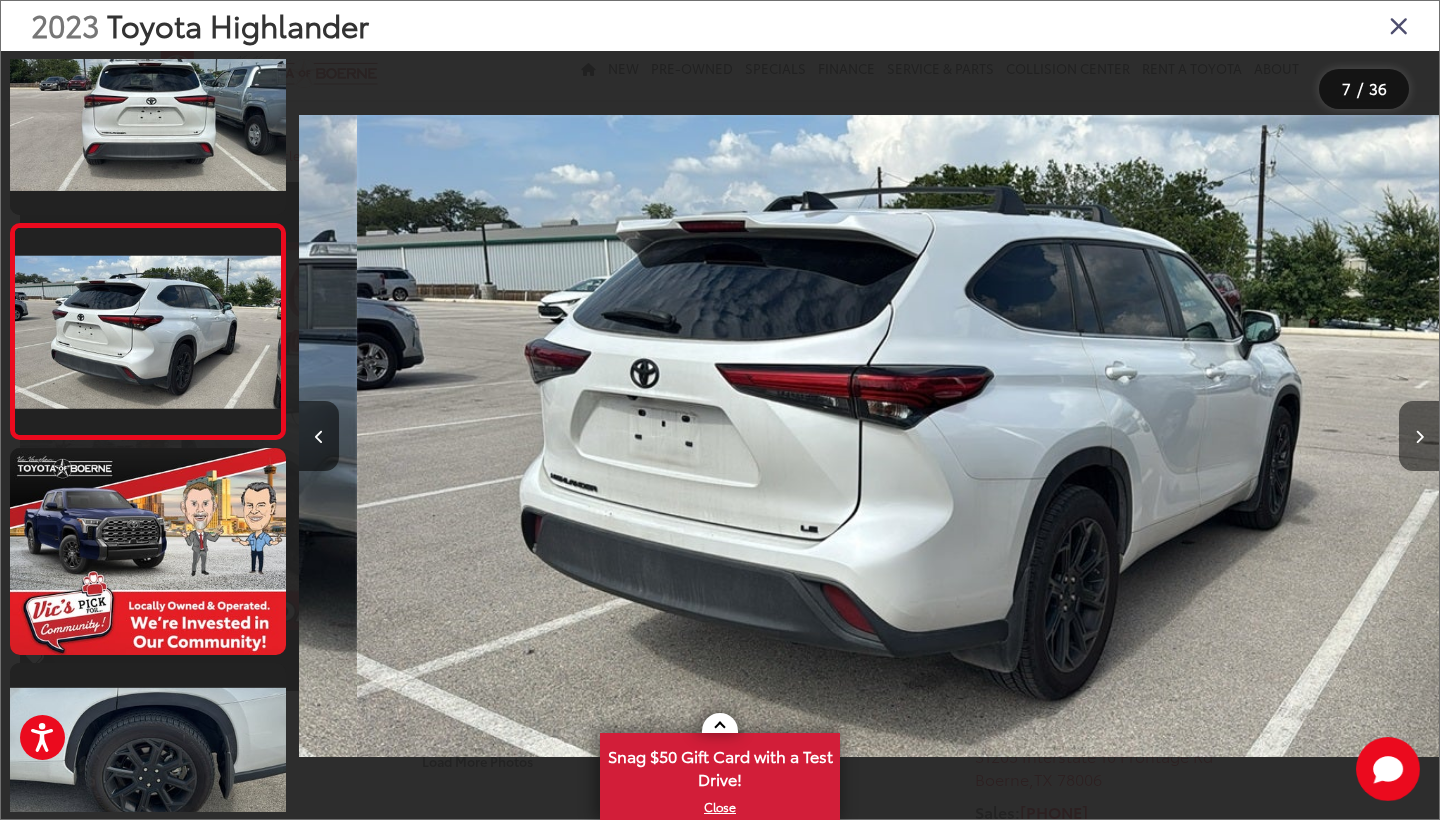 click at bounding box center (1419, 436) 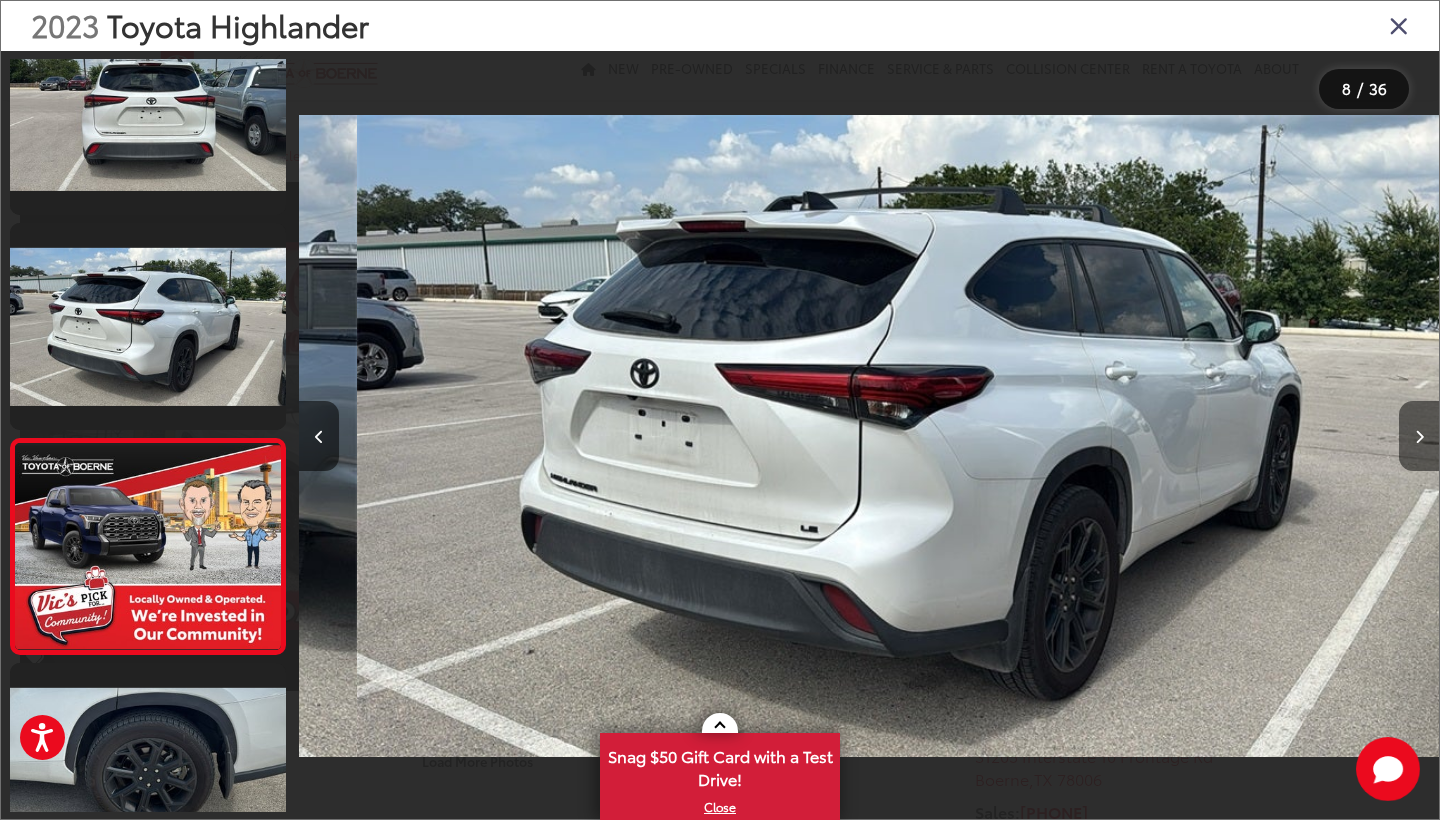 click at bounding box center [1419, 436] 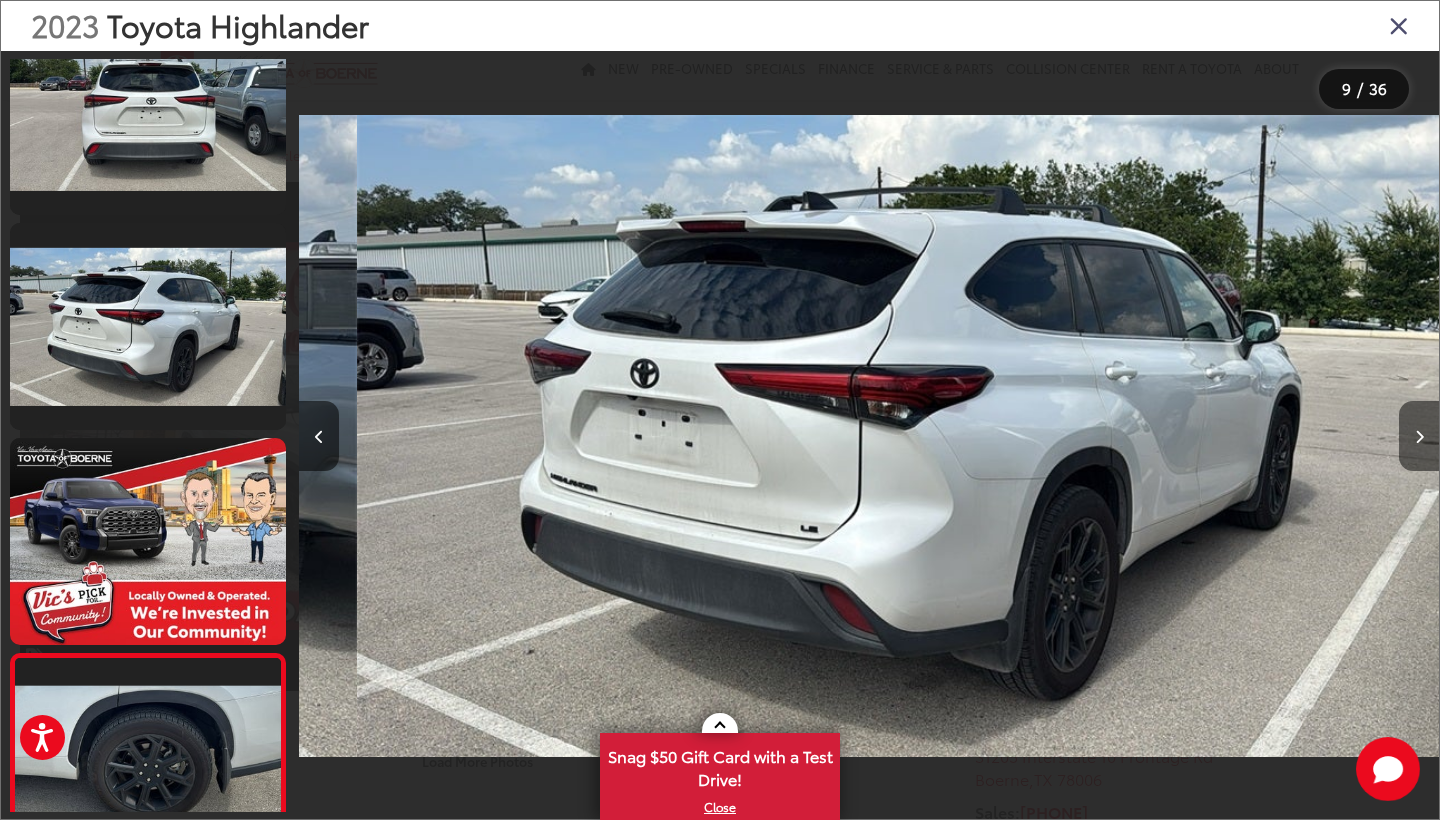 scroll, scrollTop: 1572, scrollLeft: 0, axis: vertical 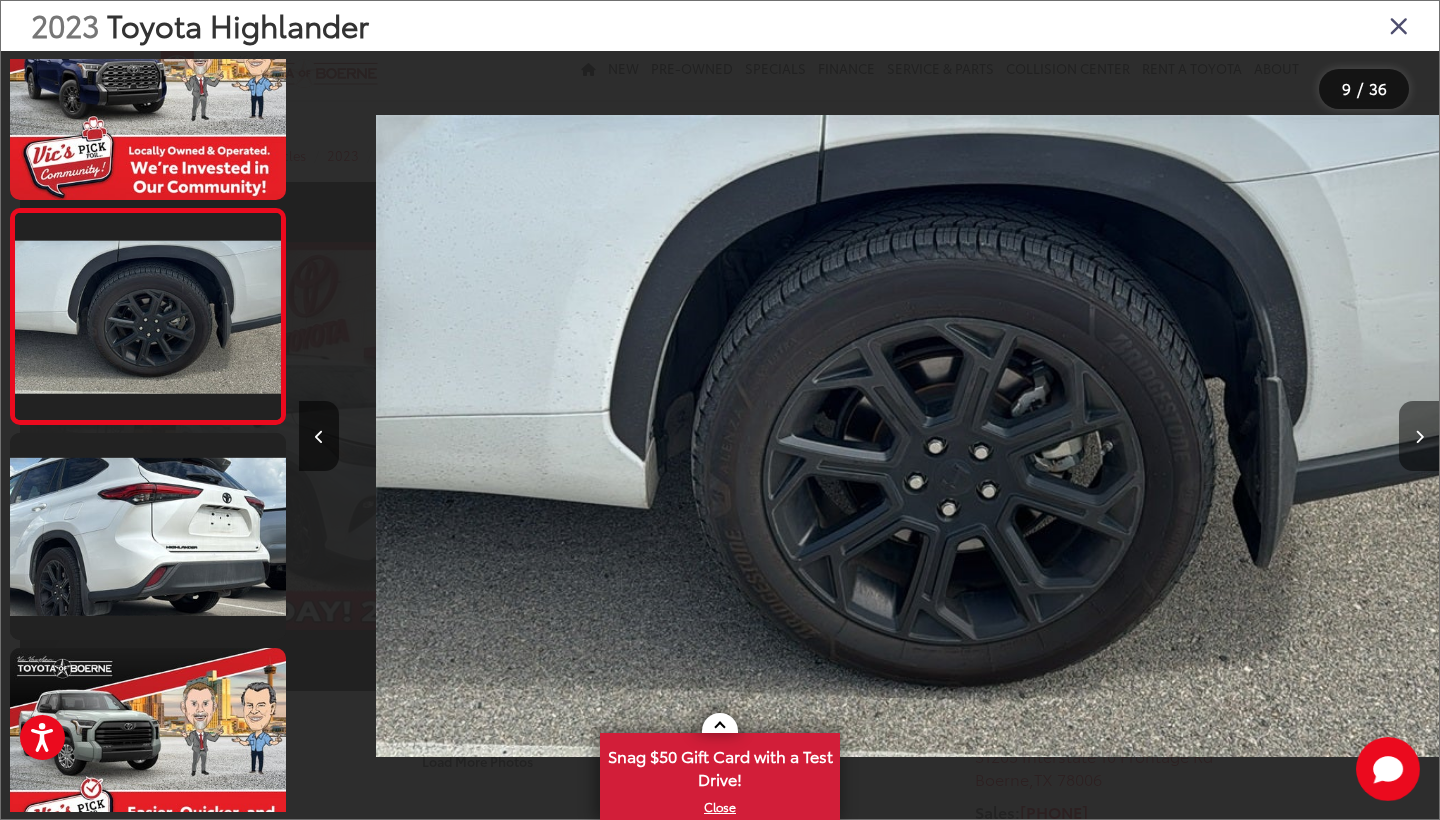 click at bounding box center [1419, 436] 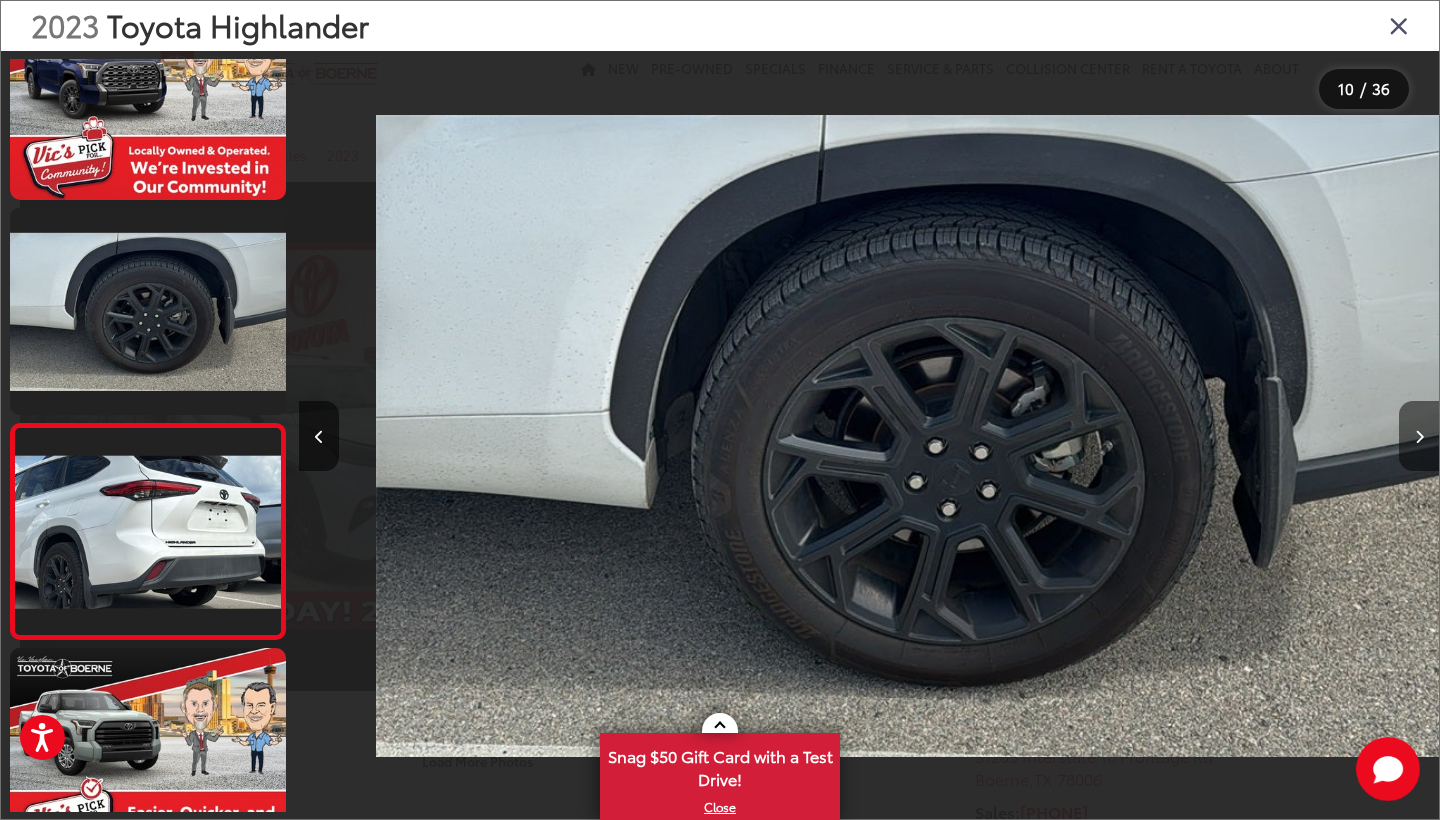 scroll, scrollTop: 0, scrollLeft: 10174, axis: horizontal 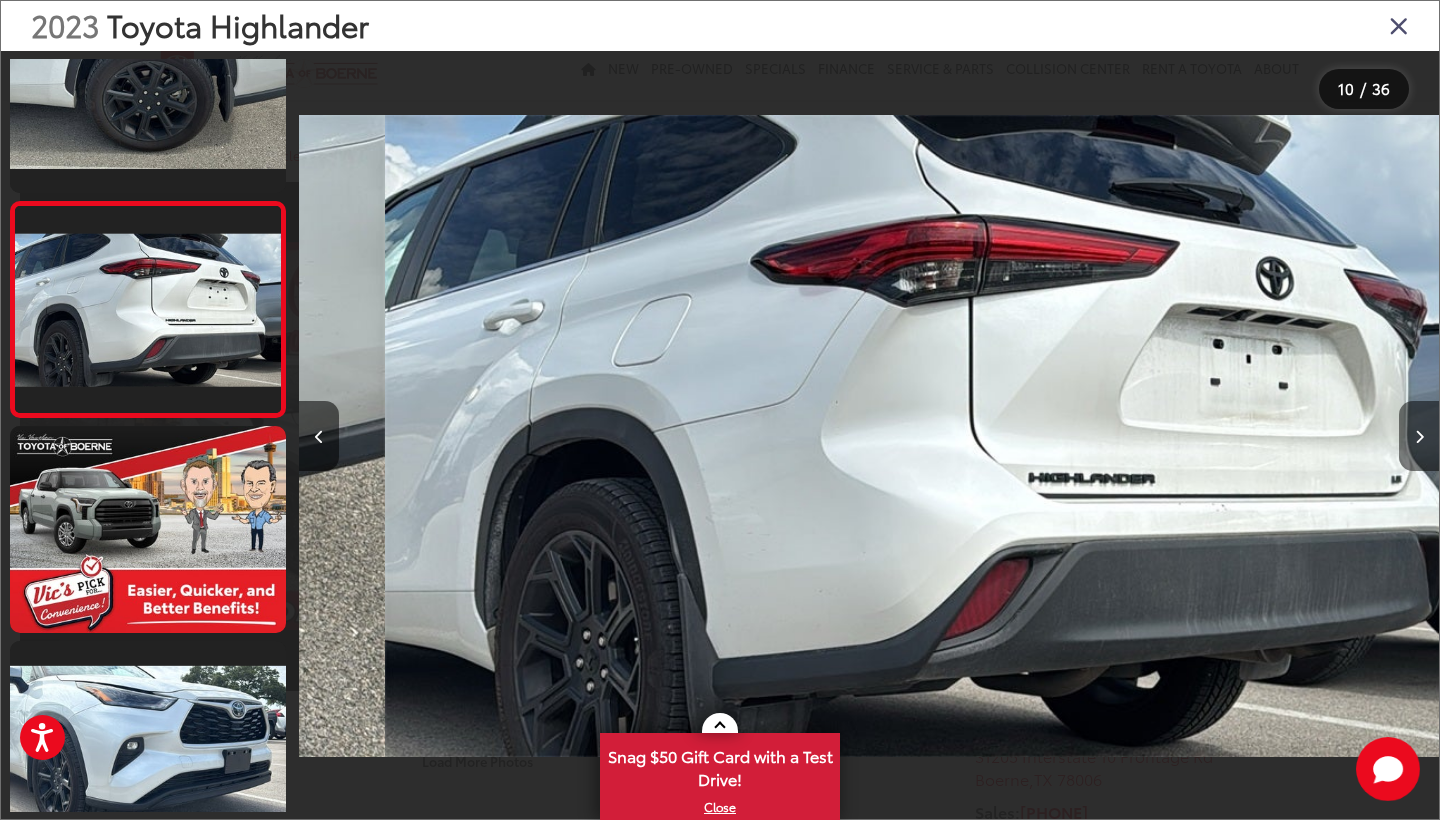 click at bounding box center (1419, 436) 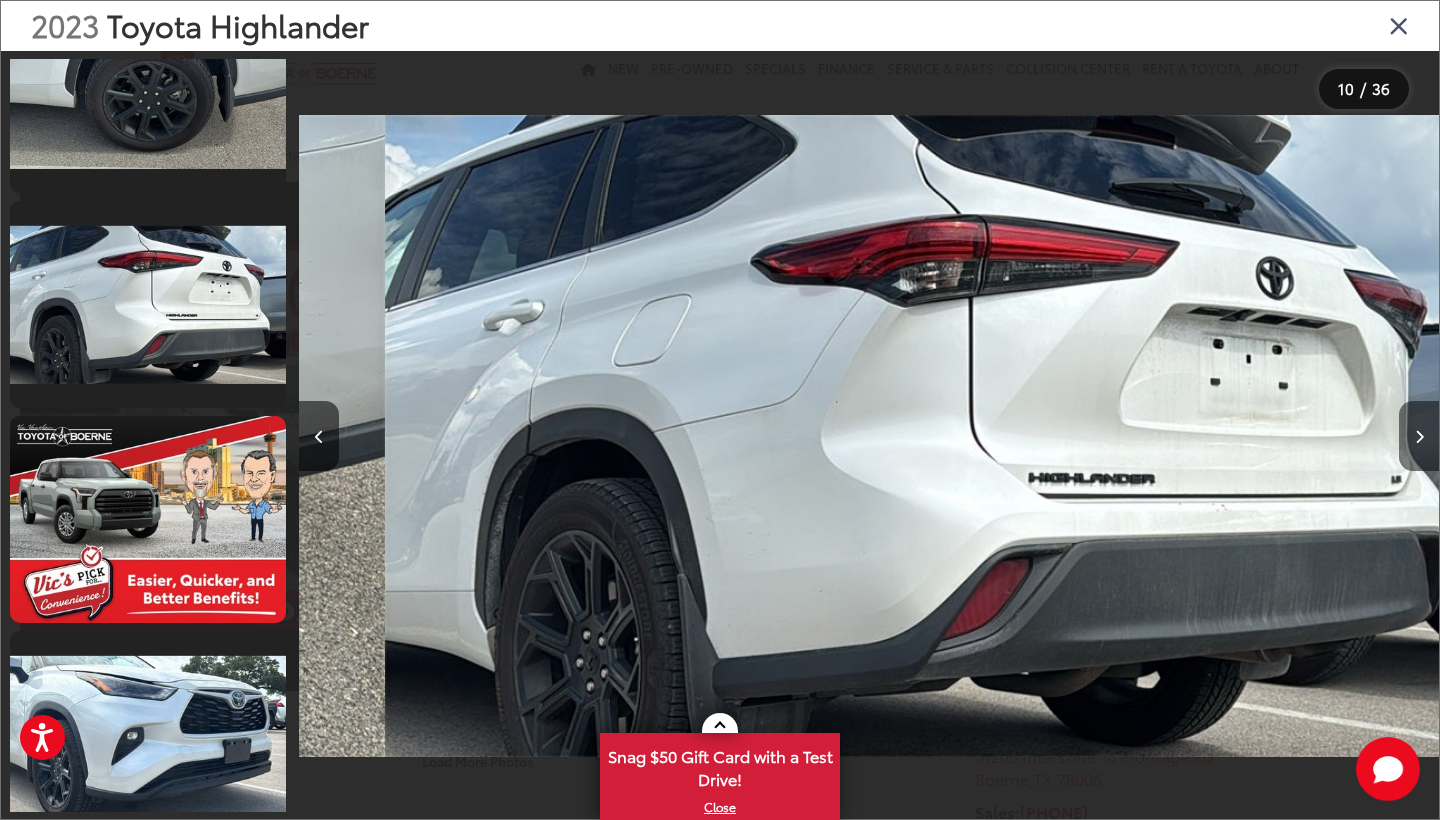scroll, scrollTop: 0, scrollLeft: 11282, axis: horizontal 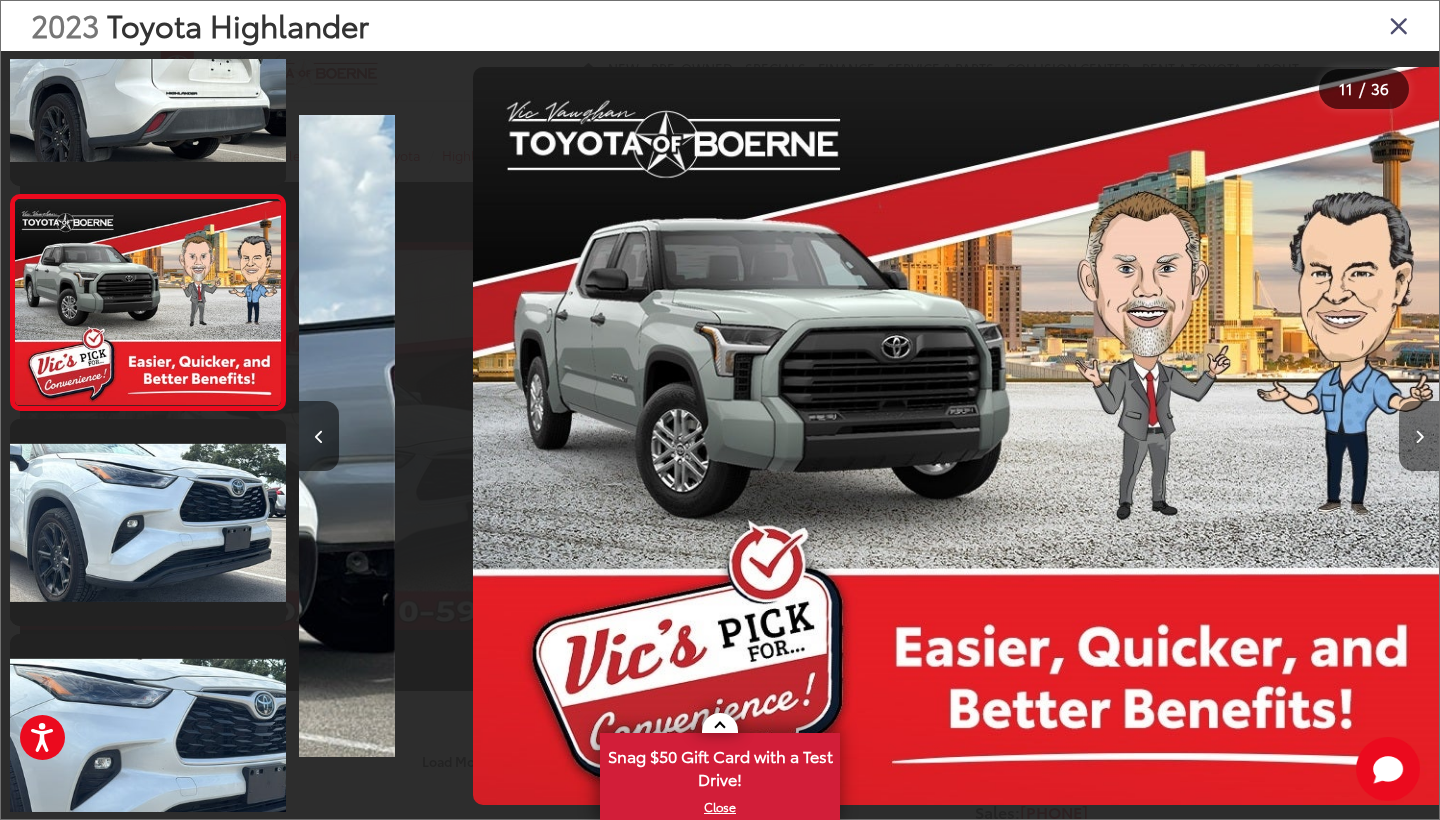 click at bounding box center [1419, 436] 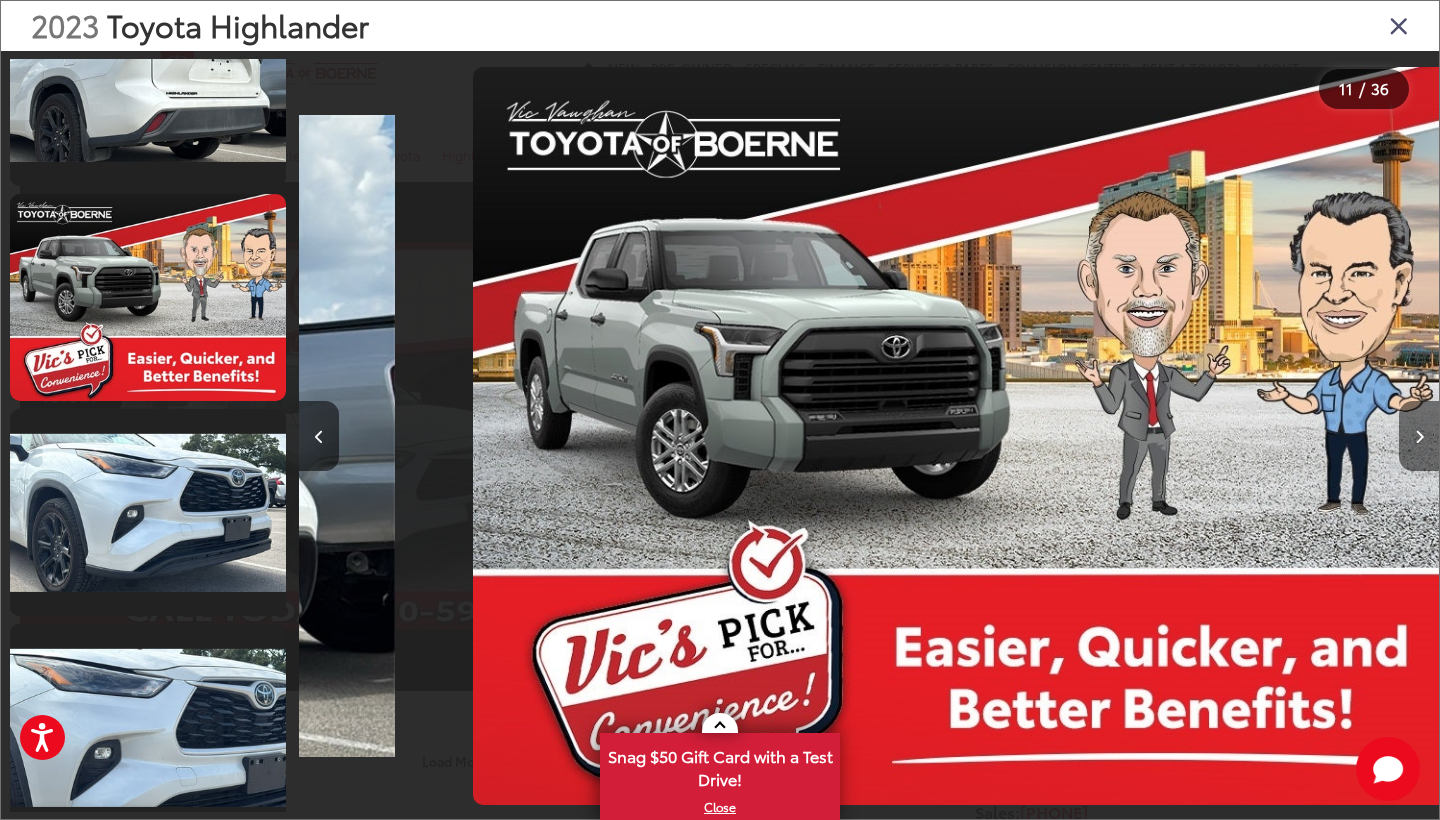 scroll, scrollTop: 0, scrollLeft: 12410, axis: horizontal 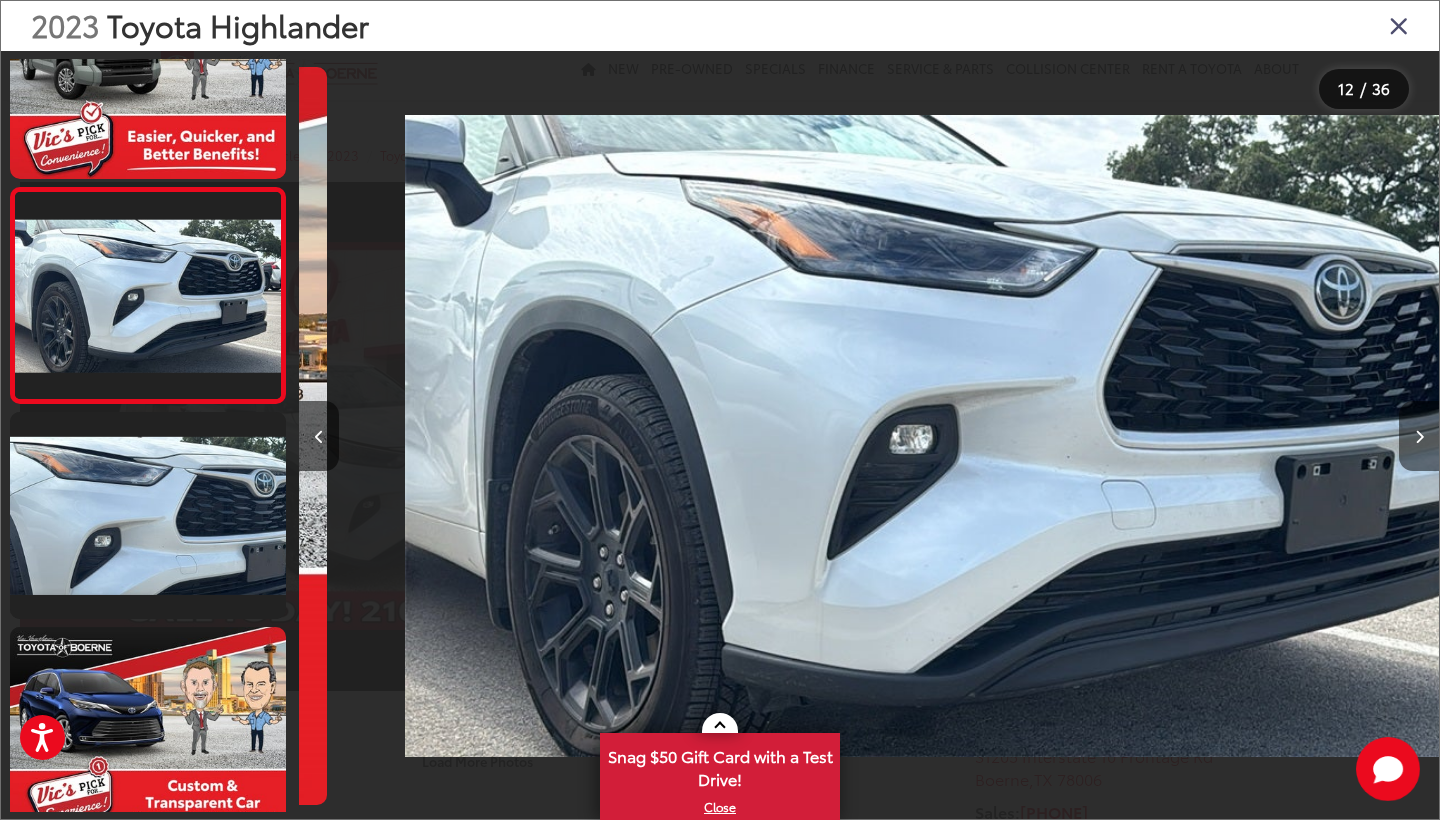 click at bounding box center [1419, 436] 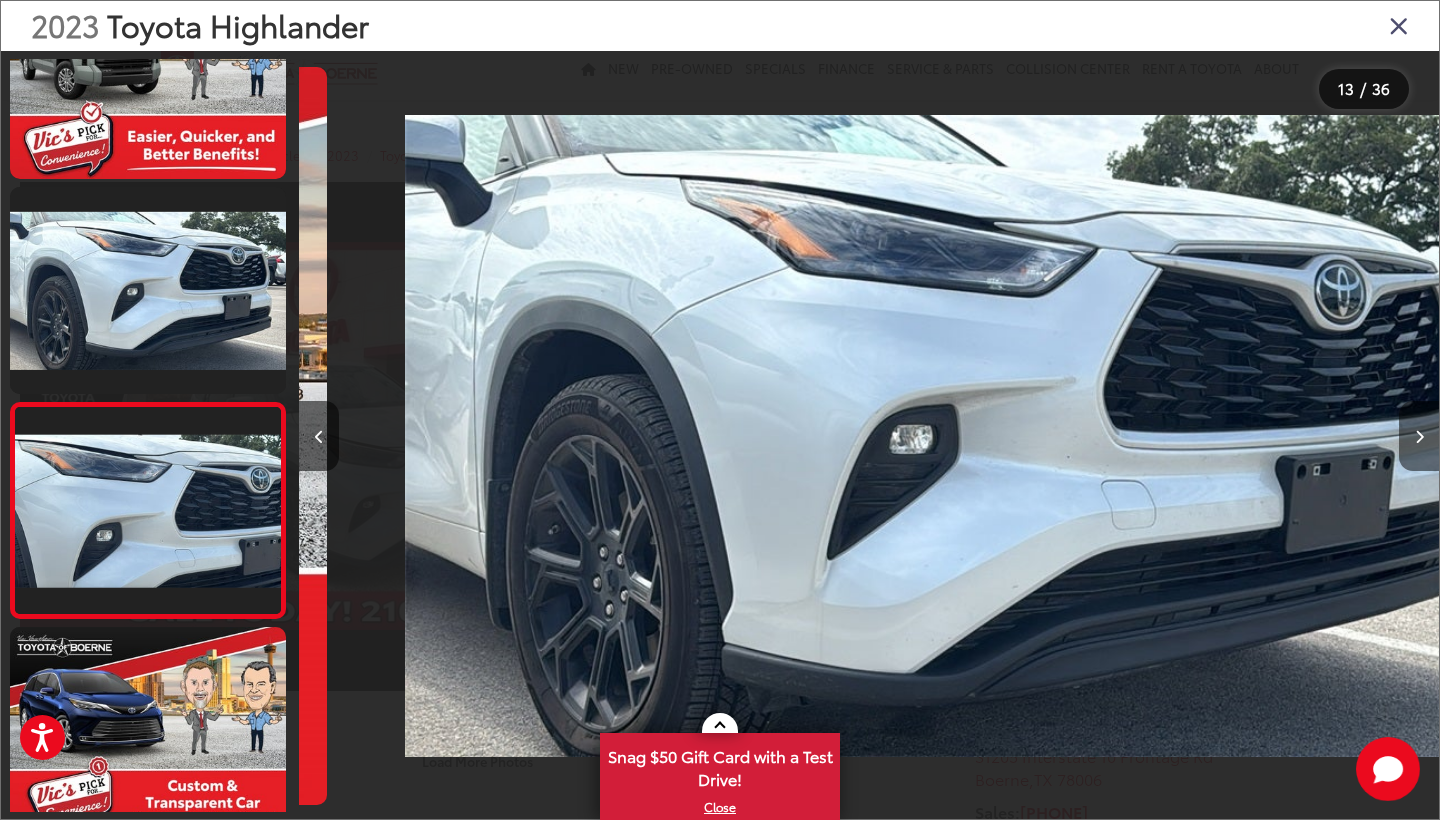 scroll, scrollTop: 0, scrollLeft: 13565, axis: horizontal 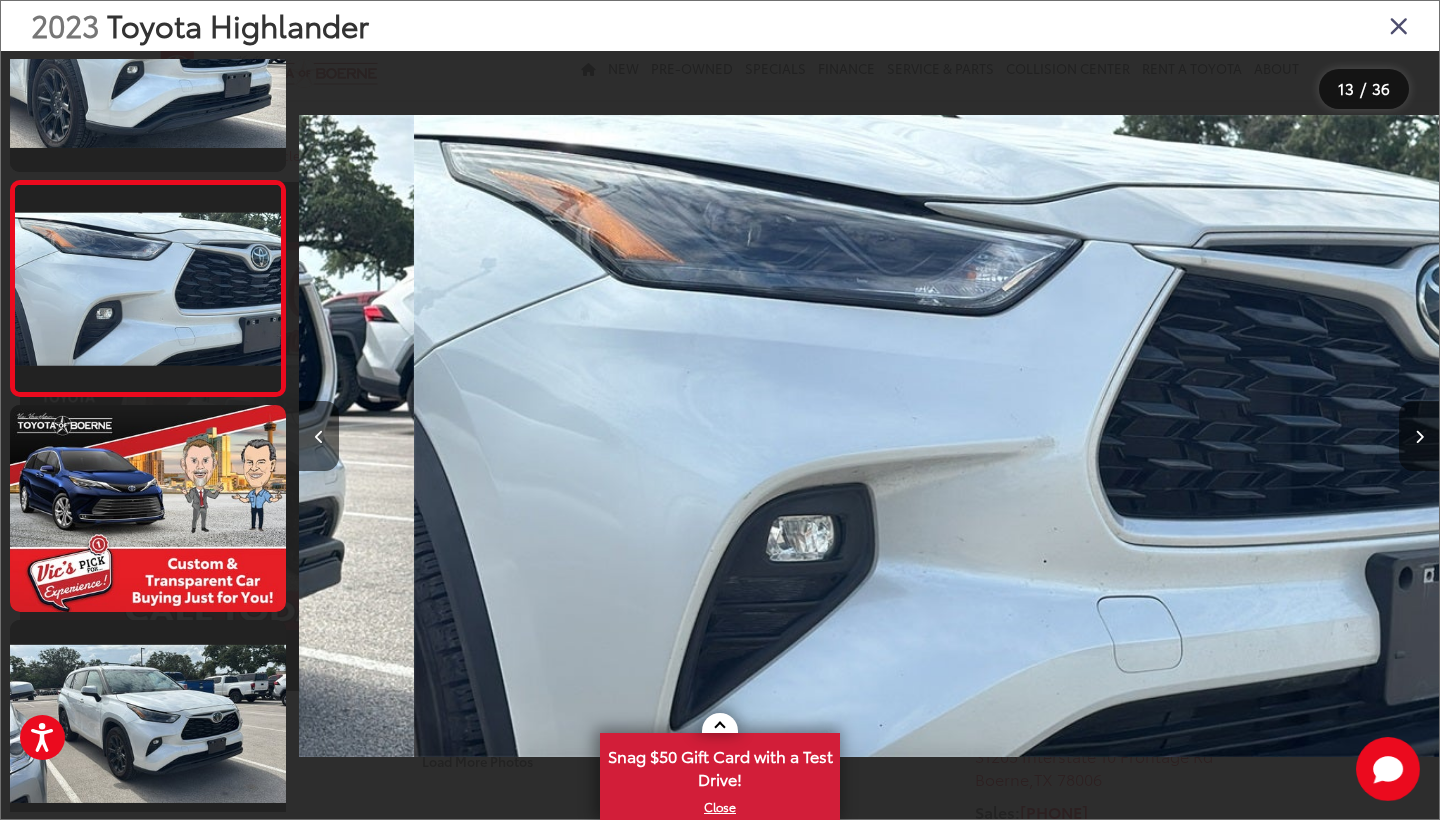 click at bounding box center [1419, 436] 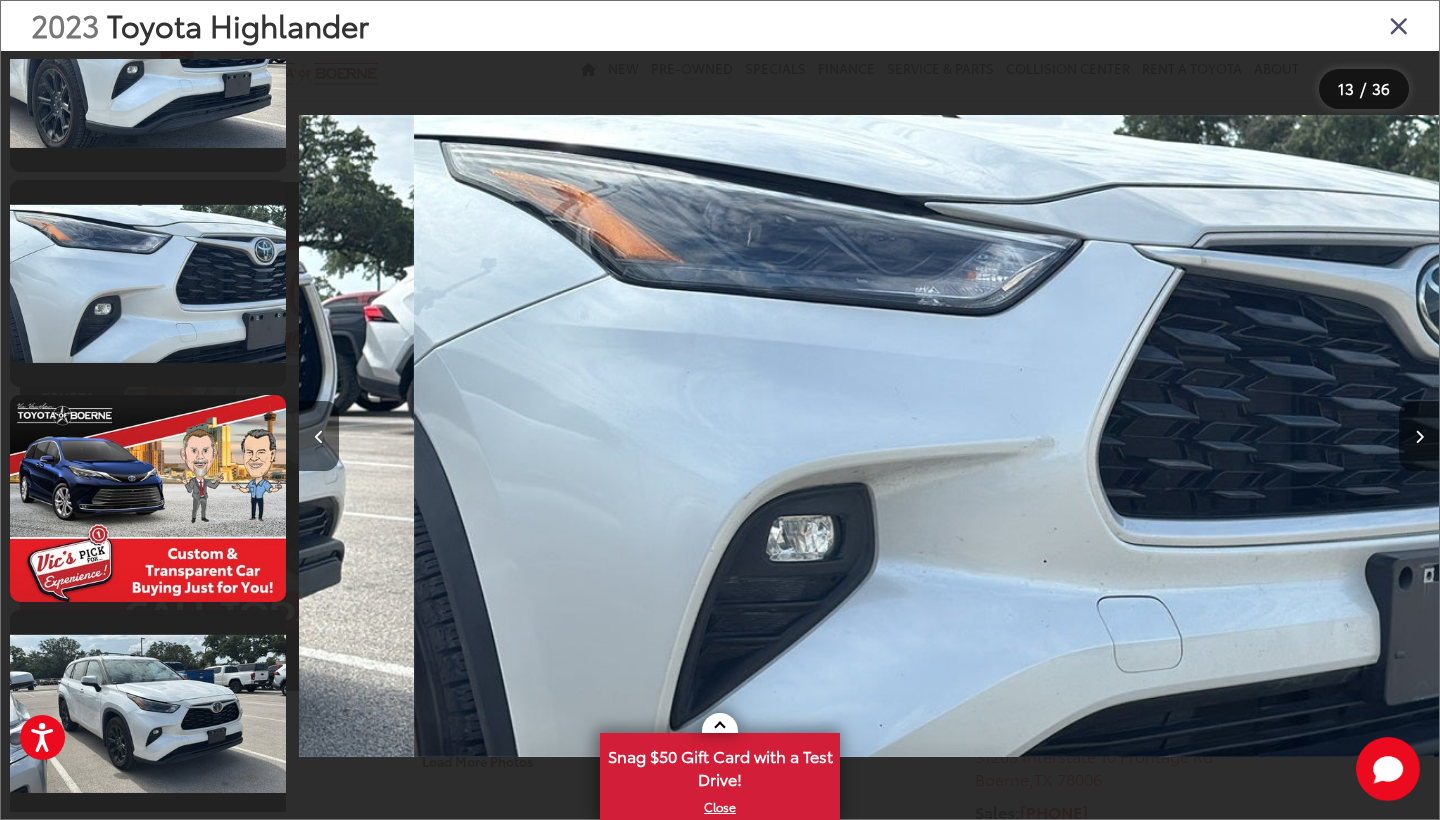 scroll, scrollTop: 0, scrollLeft: 14671, axis: horizontal 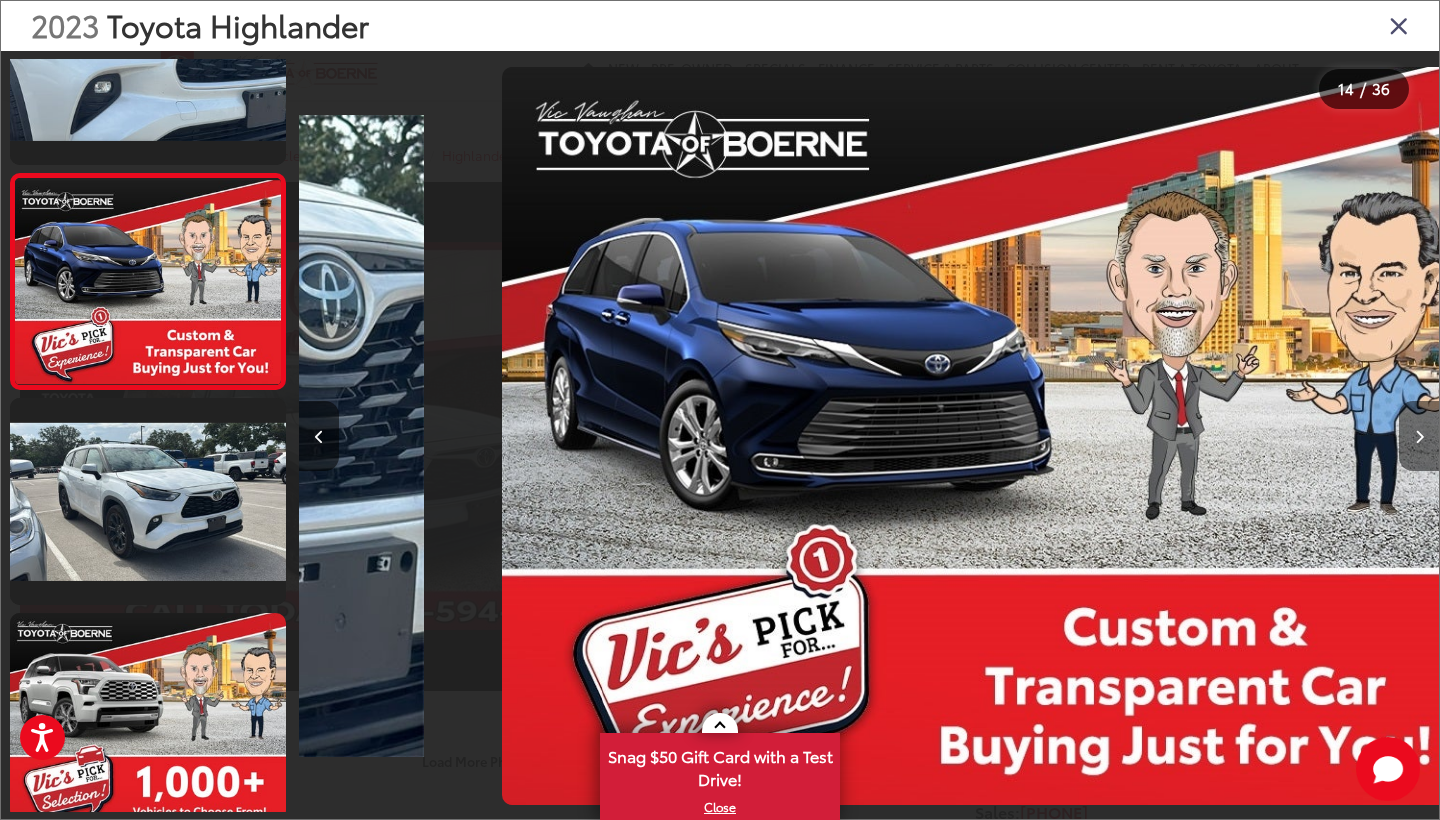 click at bounding box center [1419, 436] 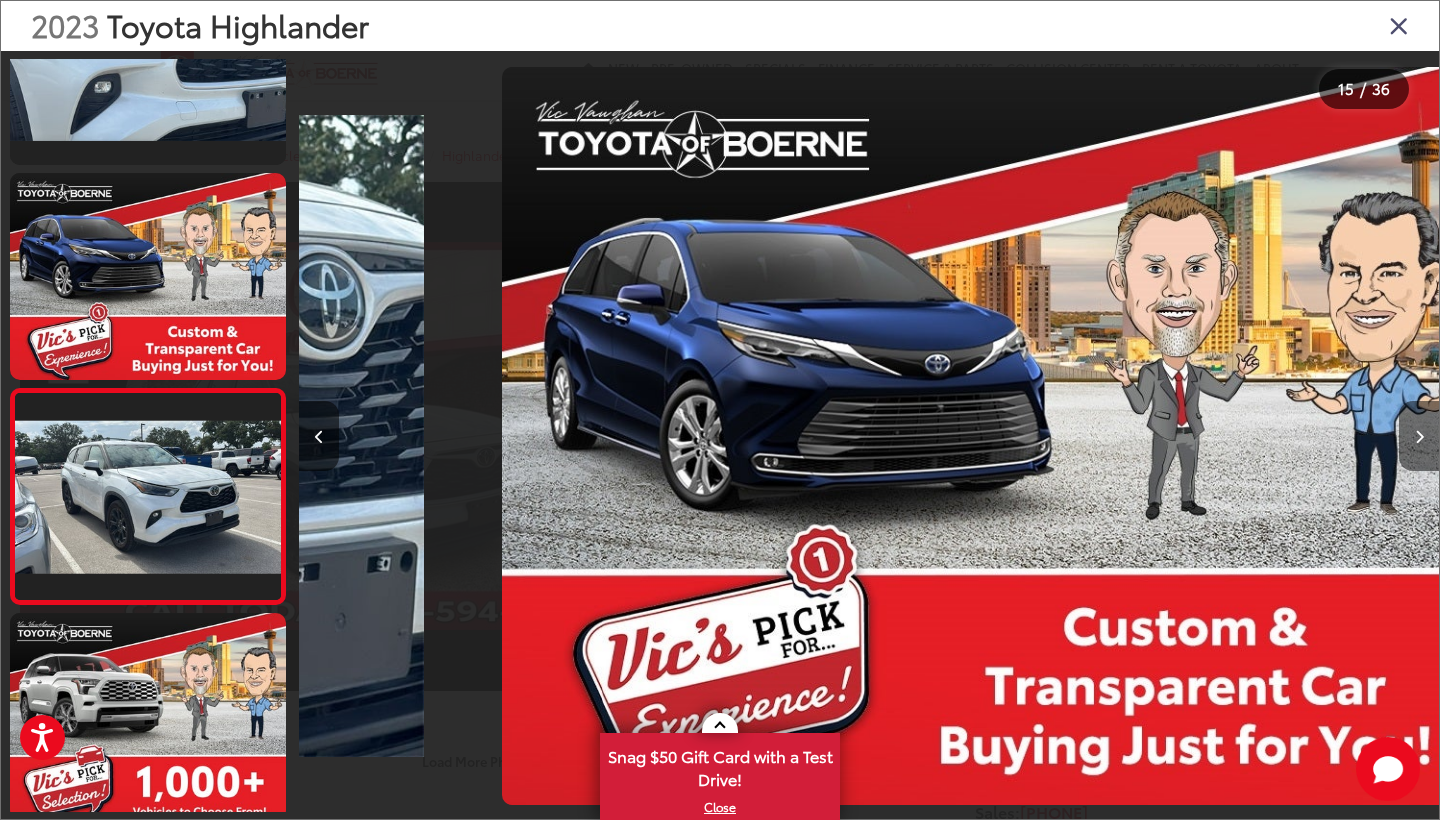scroll, scrollTop: 0, scrollLeft: 15826, axis: horizontal 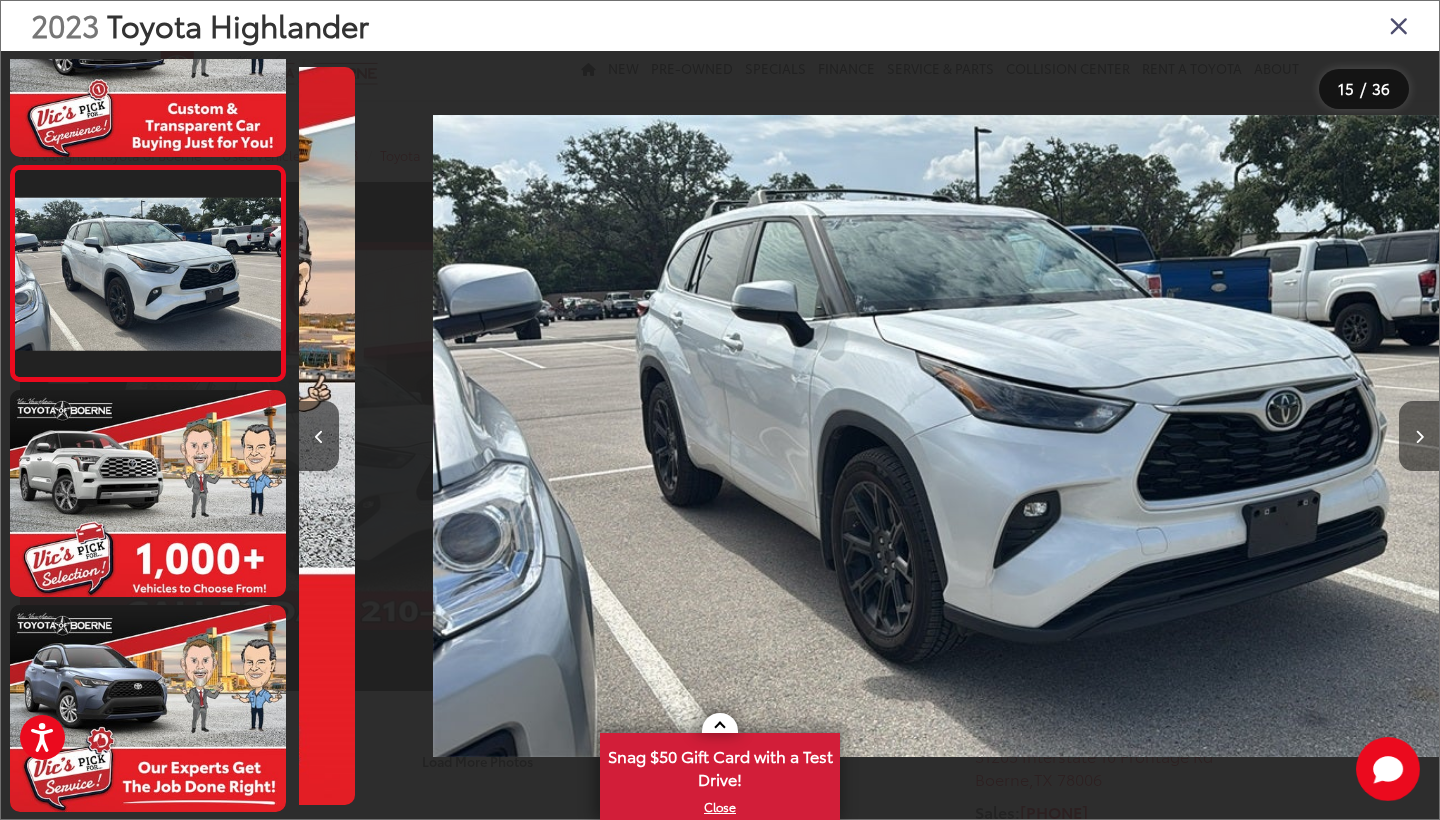 click at bounding box center [1419, 436] 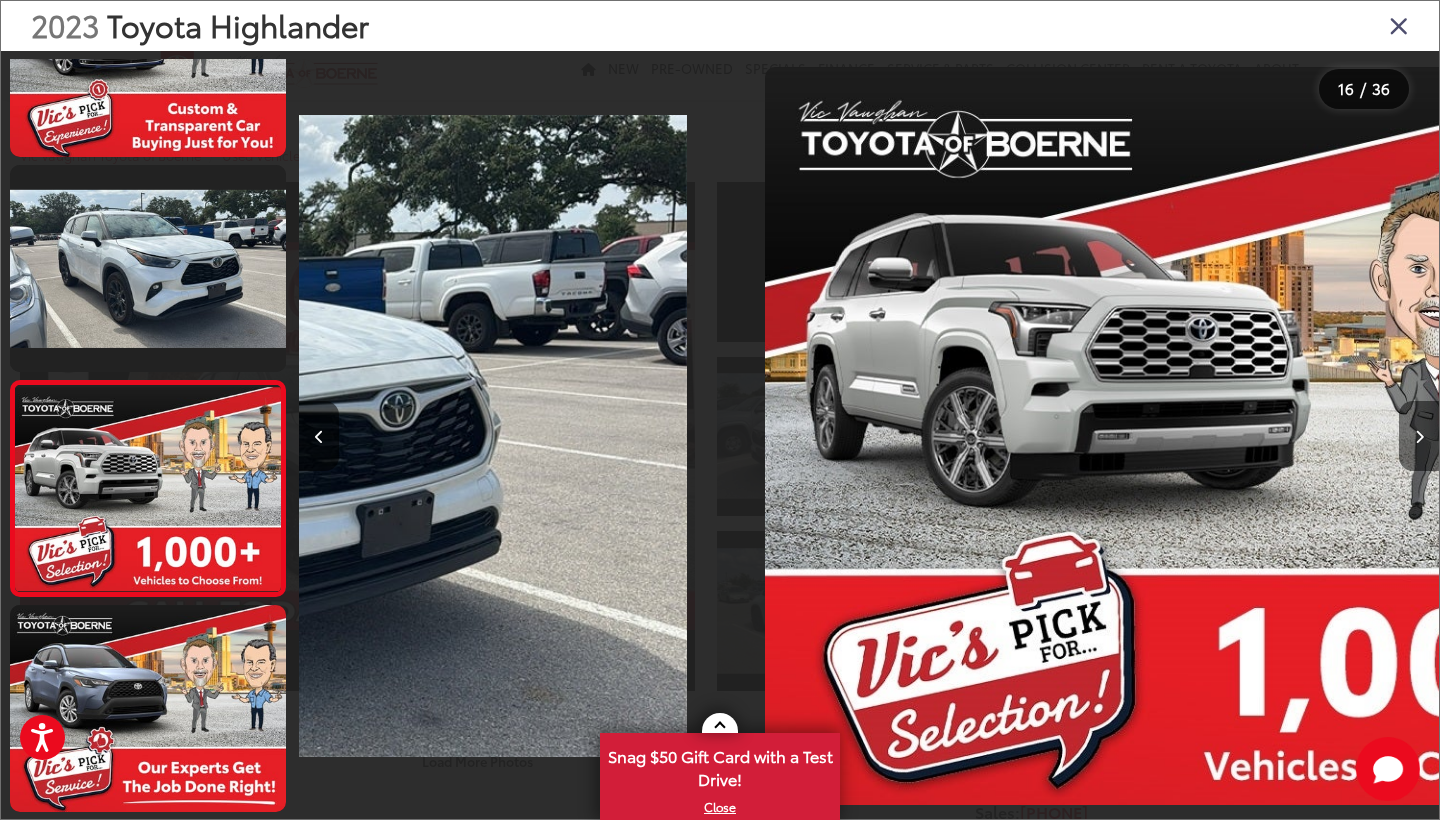 scroll, scrollTop: 3121, scrollLeft: 0, axis: vertical 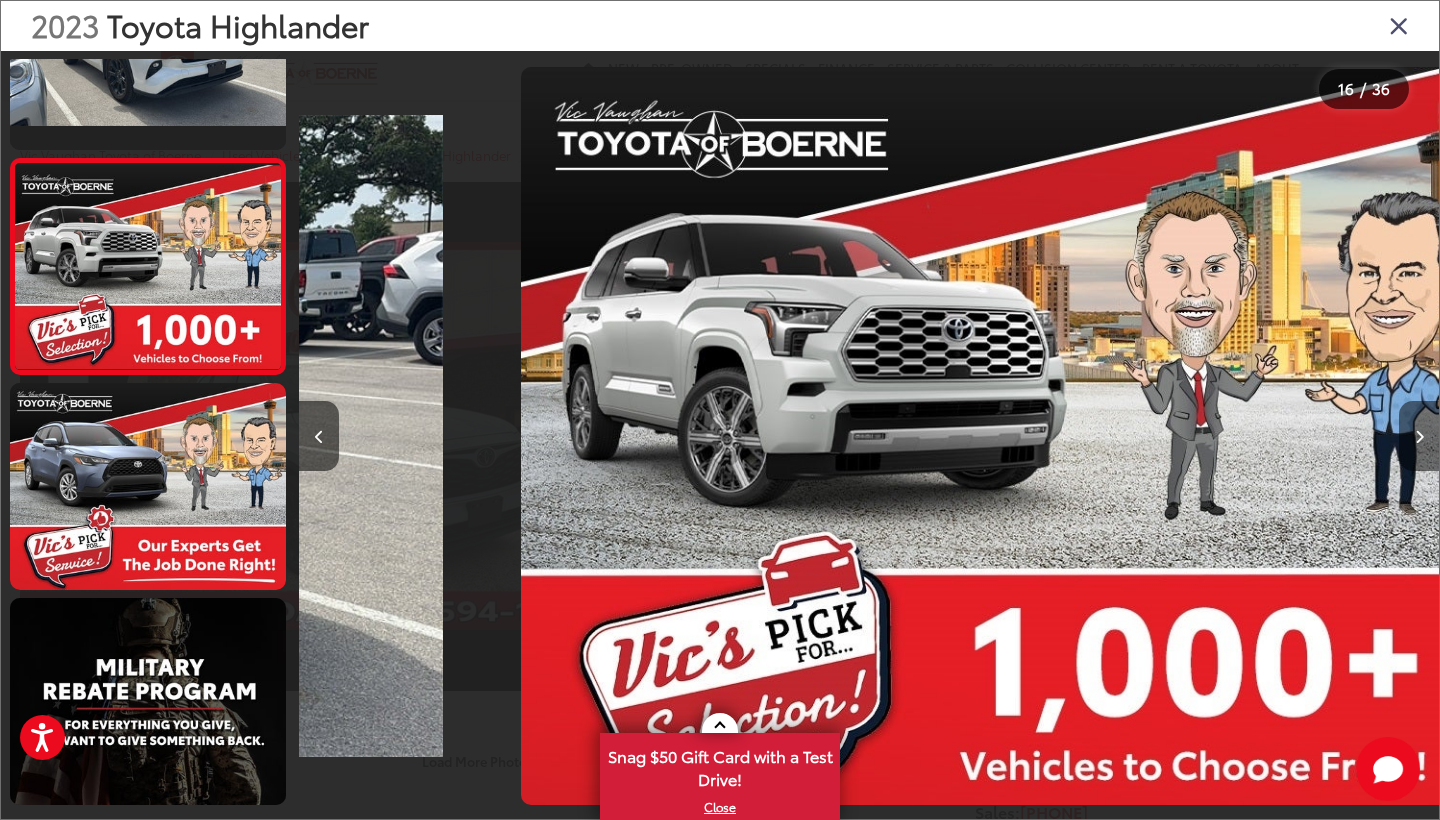 click at bounding box center [1419, 436] 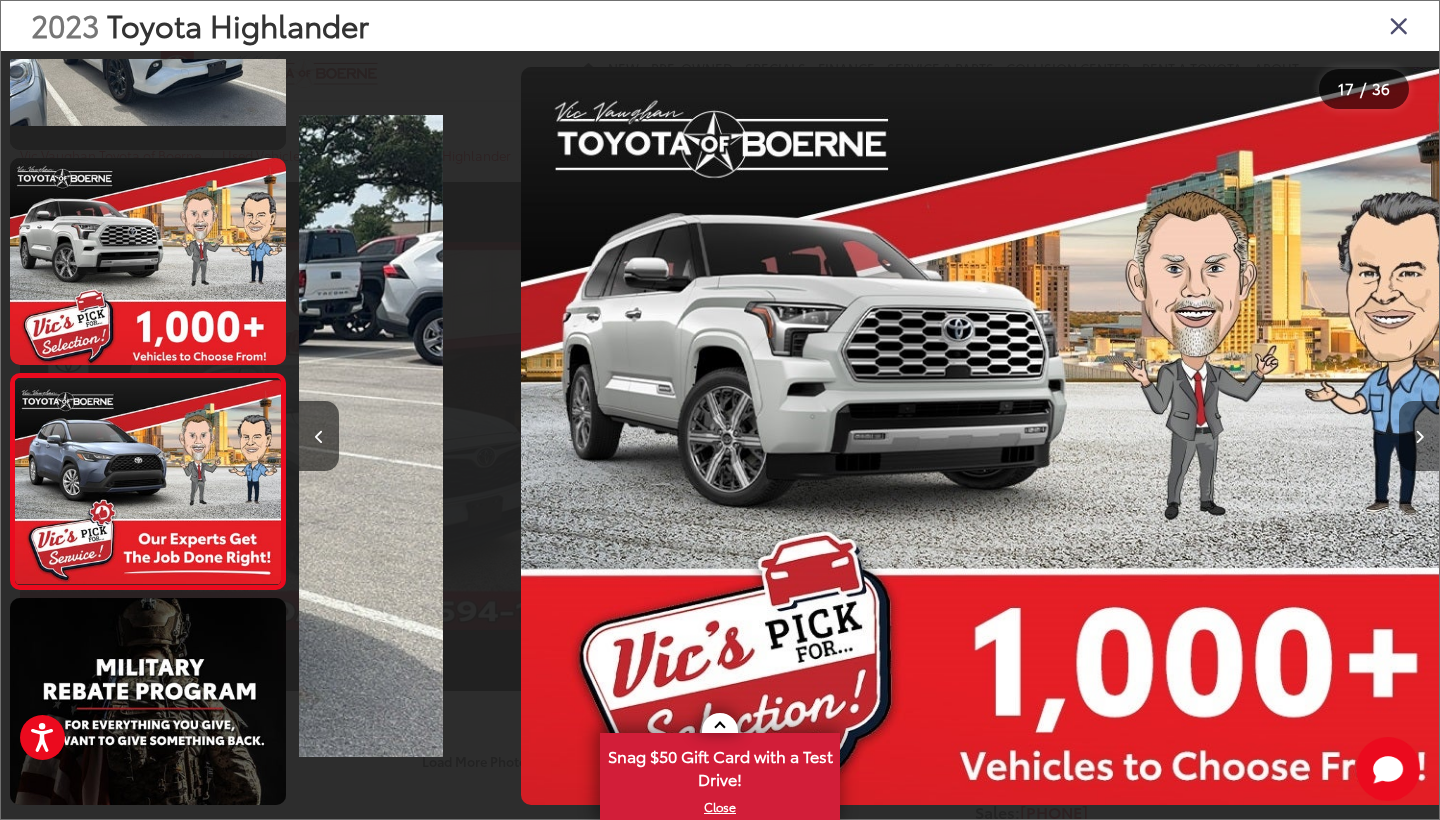 scroll, scrollTop: 0, scrollLeft: 18087, axis: horizontal 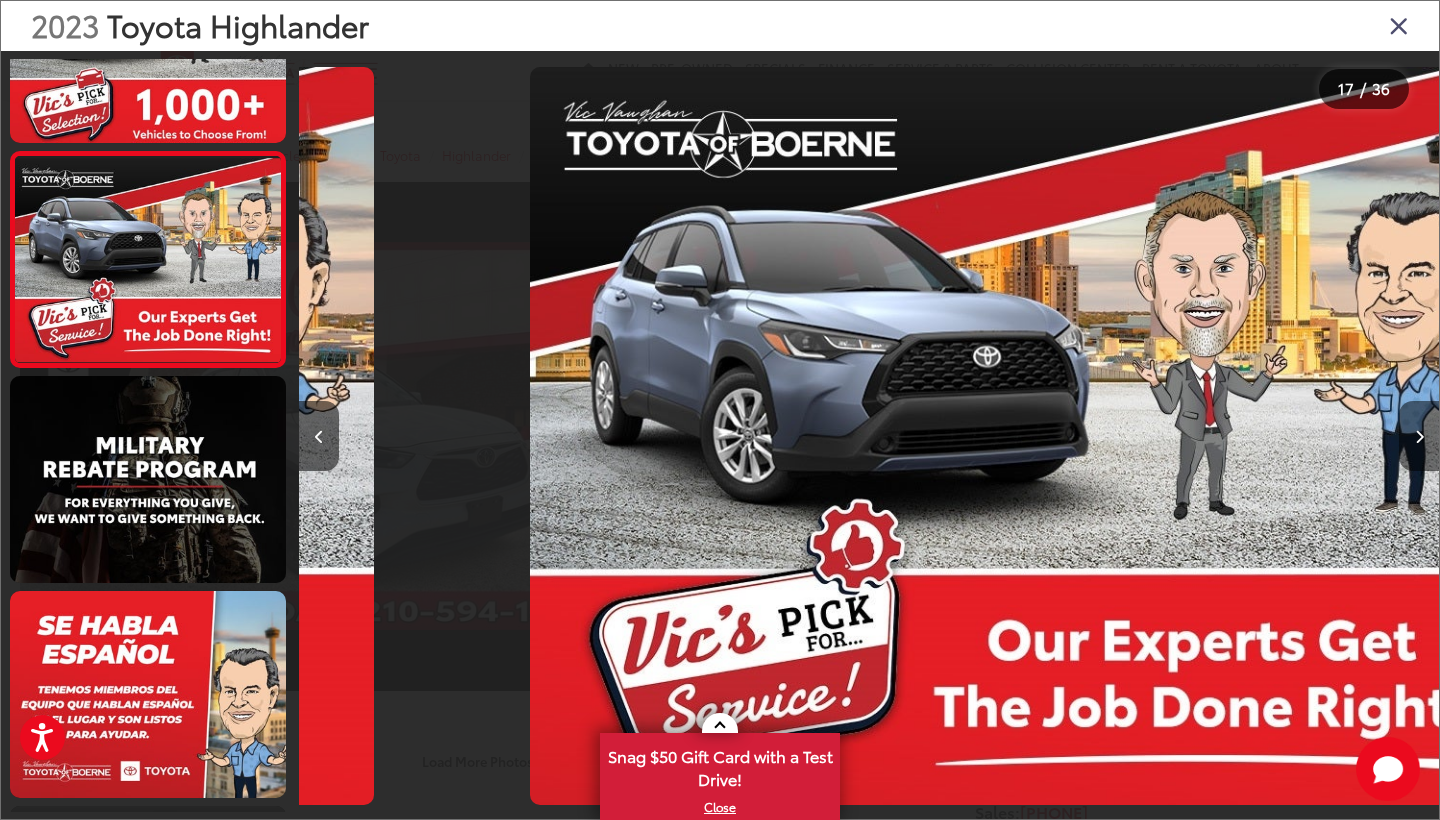 click at bounding box center (1419, 436) 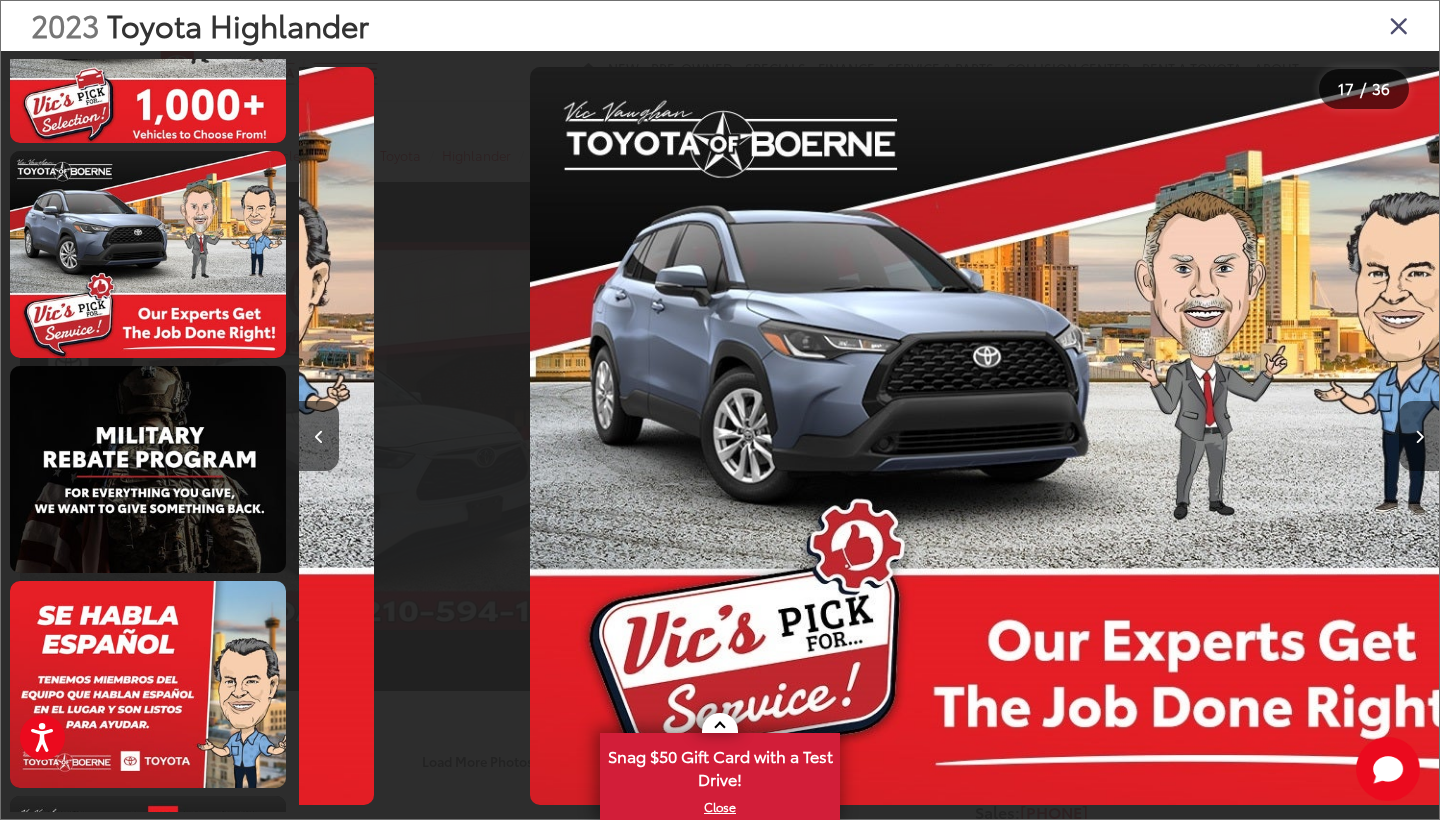 scroll, scrollTop: 0, scrollLeft: 19166, axis: horizontal 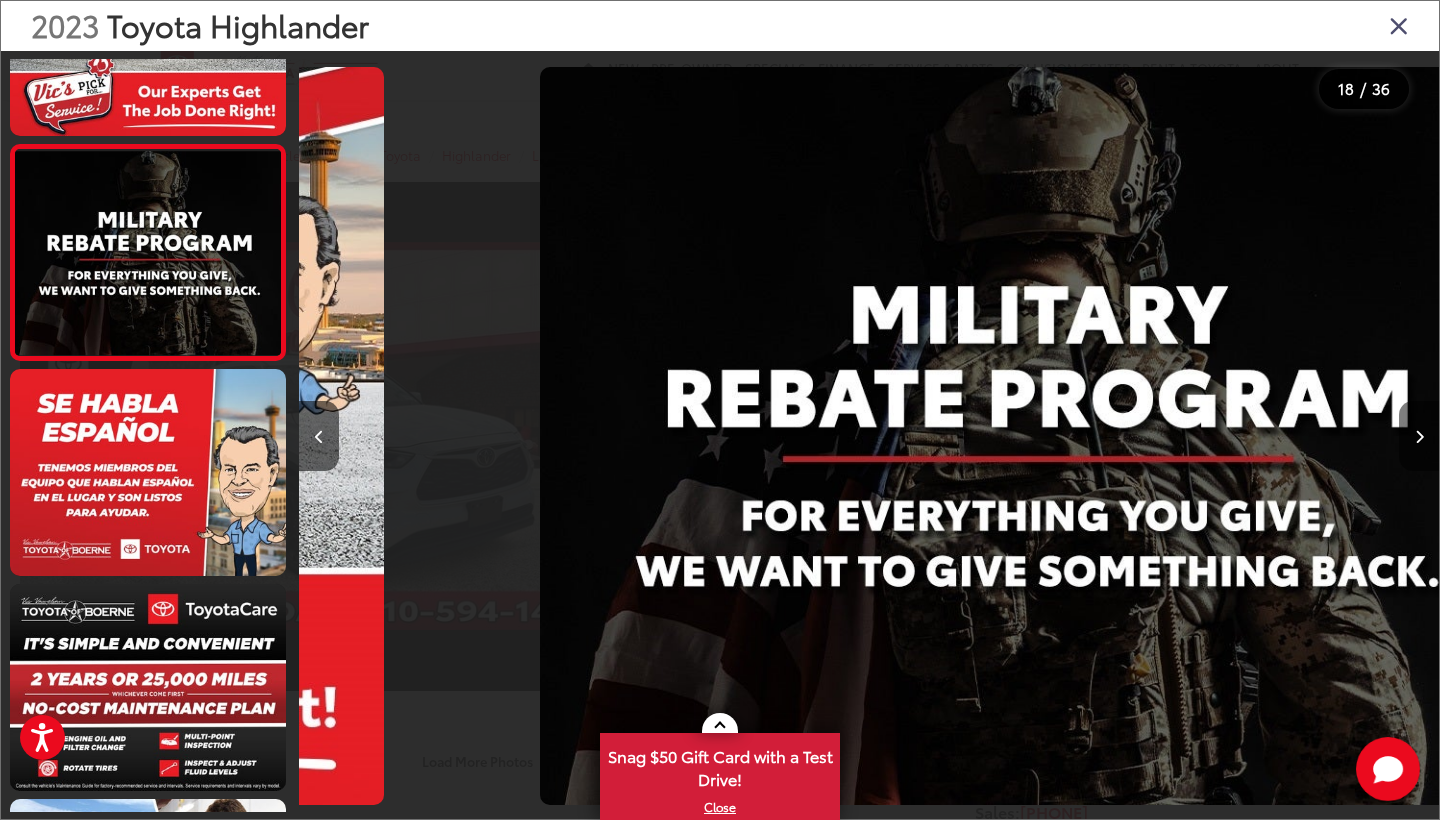 click at bounding box center [1419, 436] 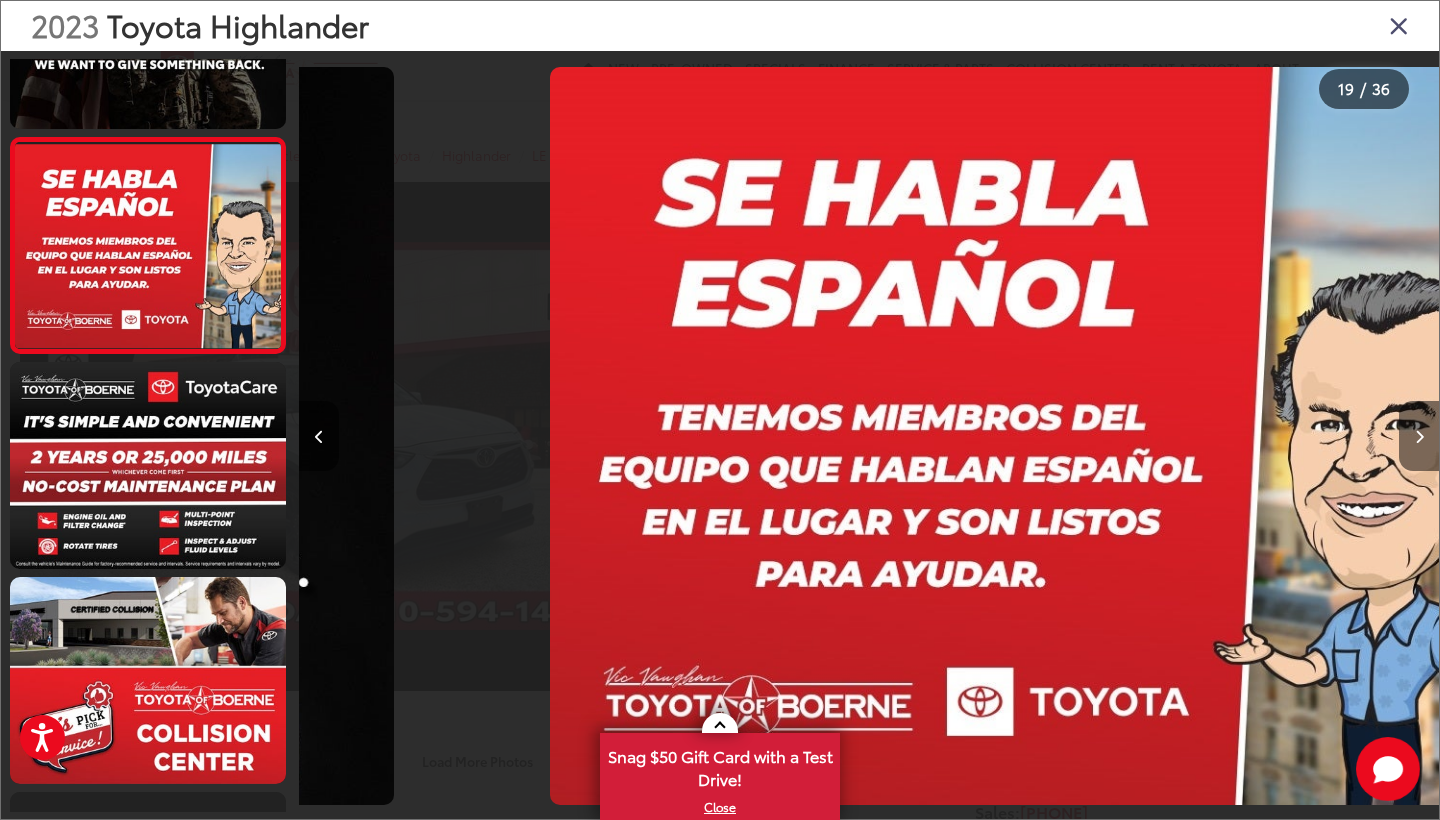 click at bounding box center [1419, 436] 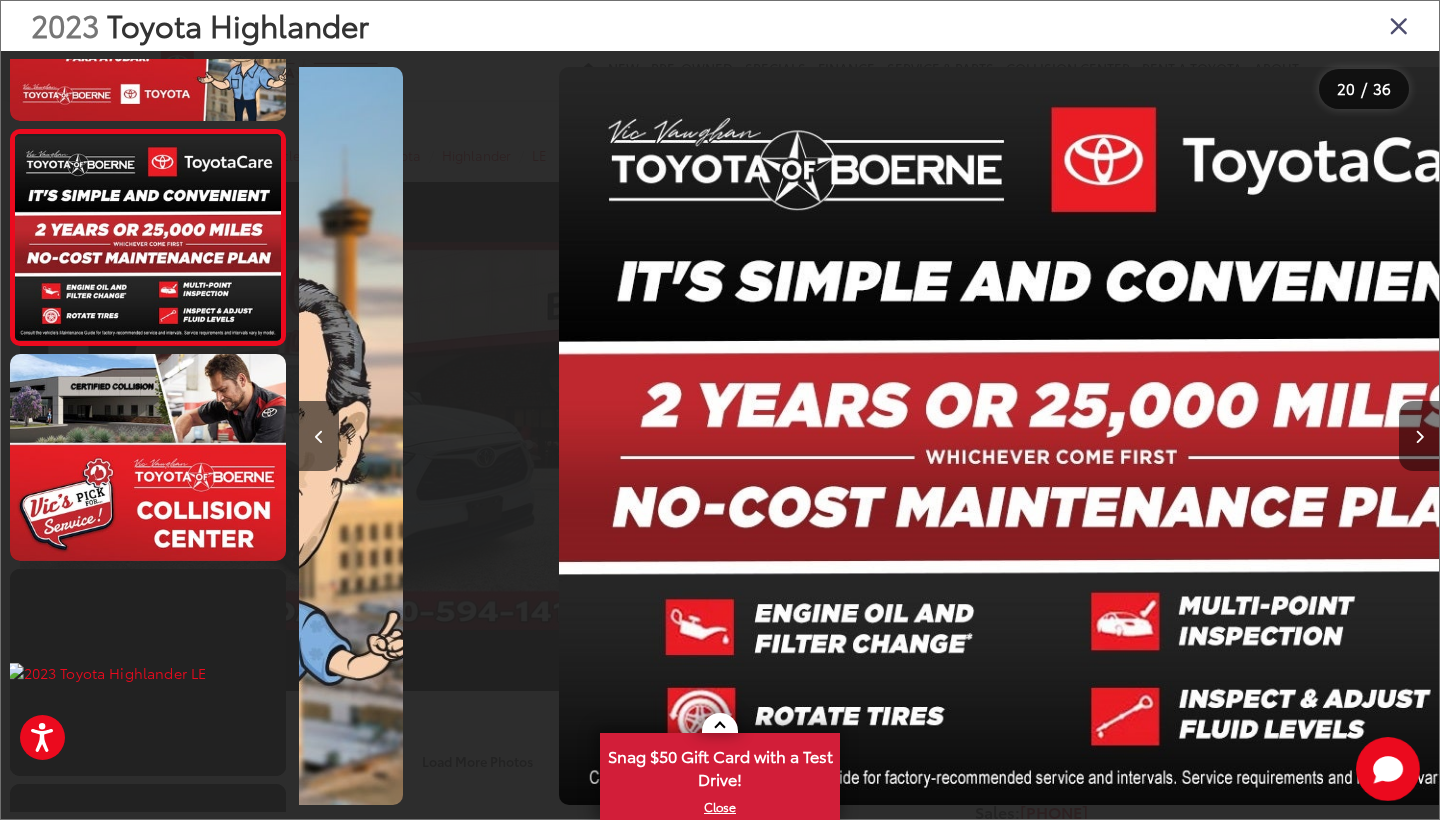 click at bounding box center (1419, 436) 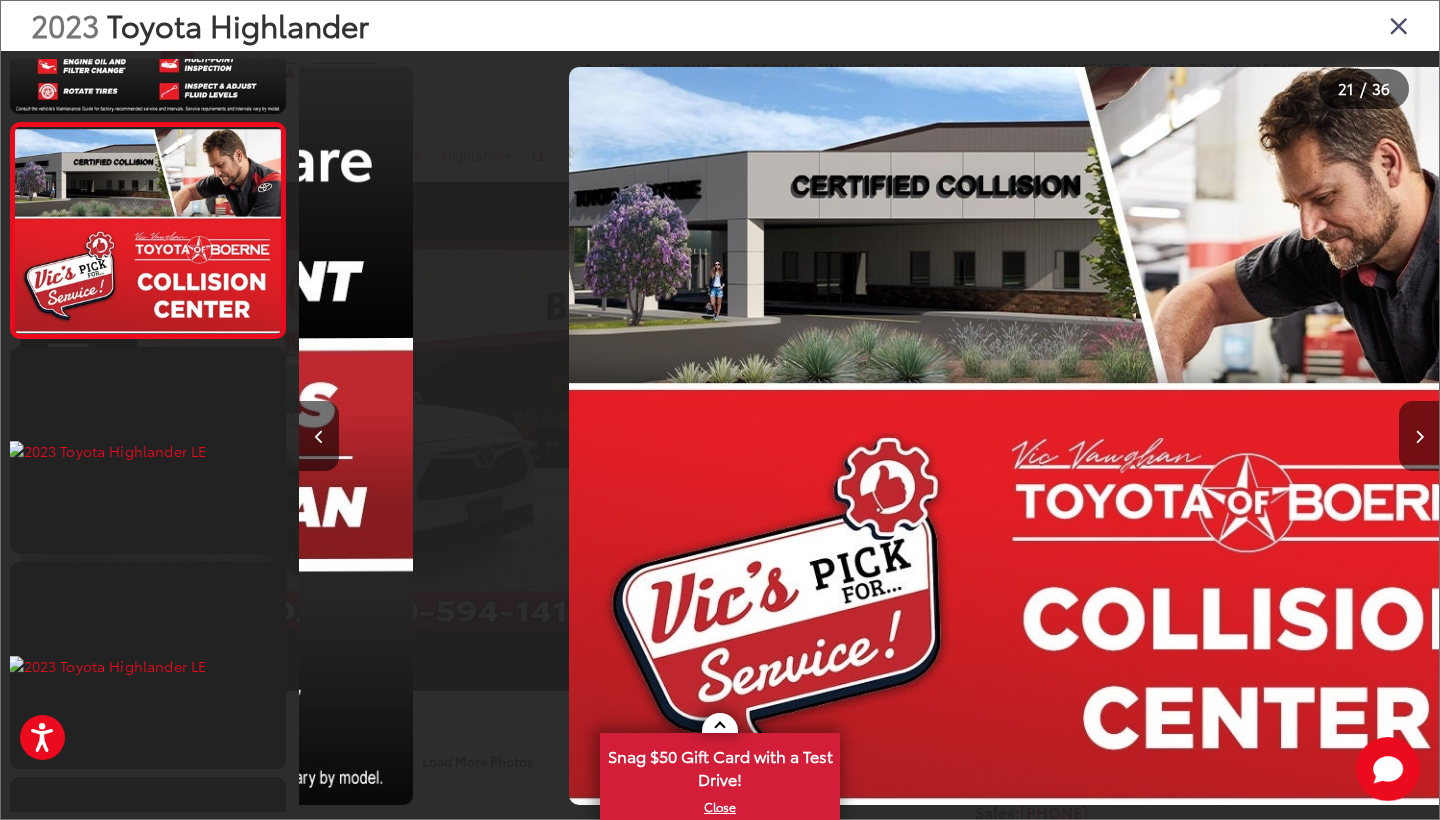 click at bounding box center [1419, 436] 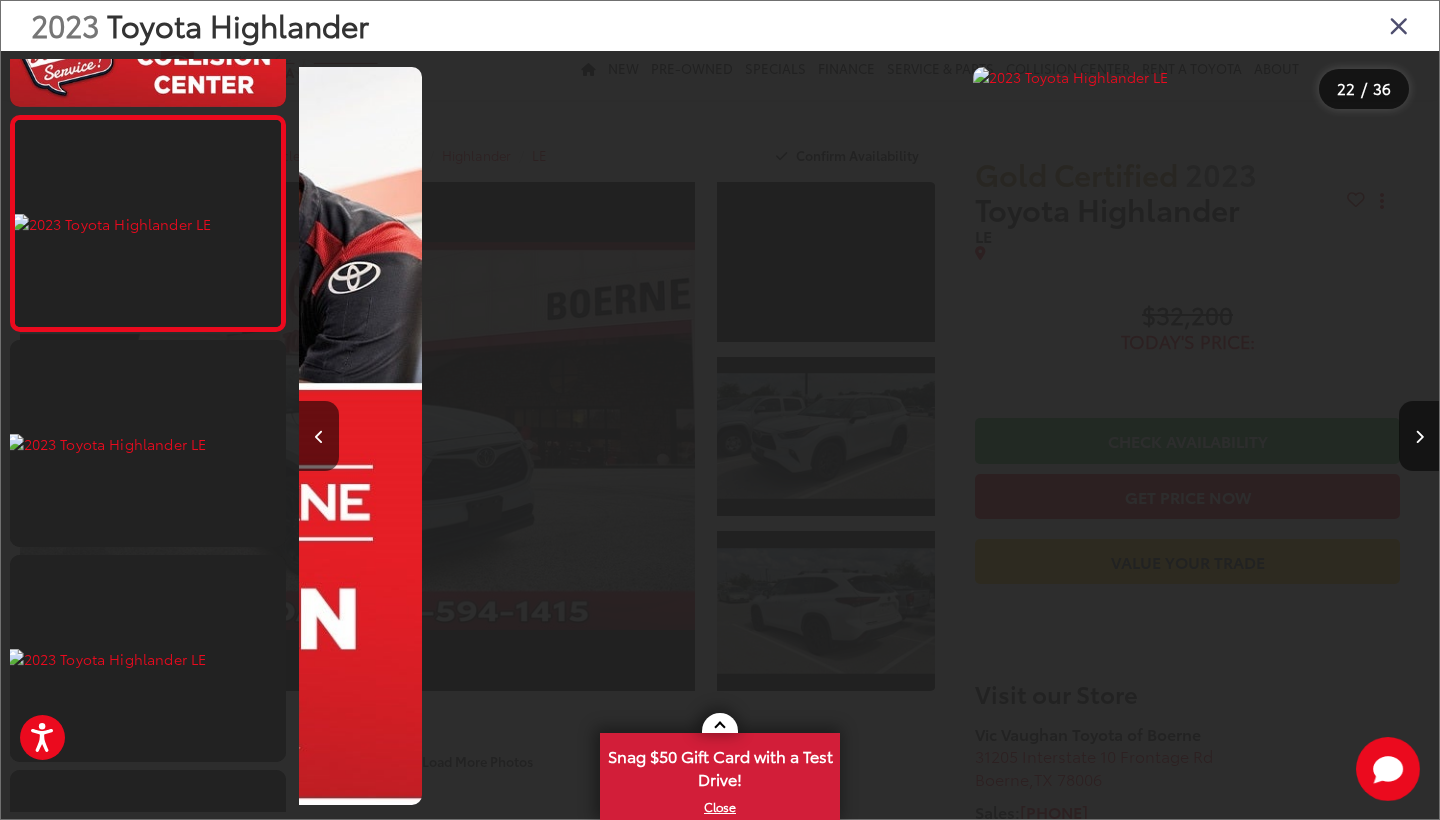 click at bounding box center (1399, 25) 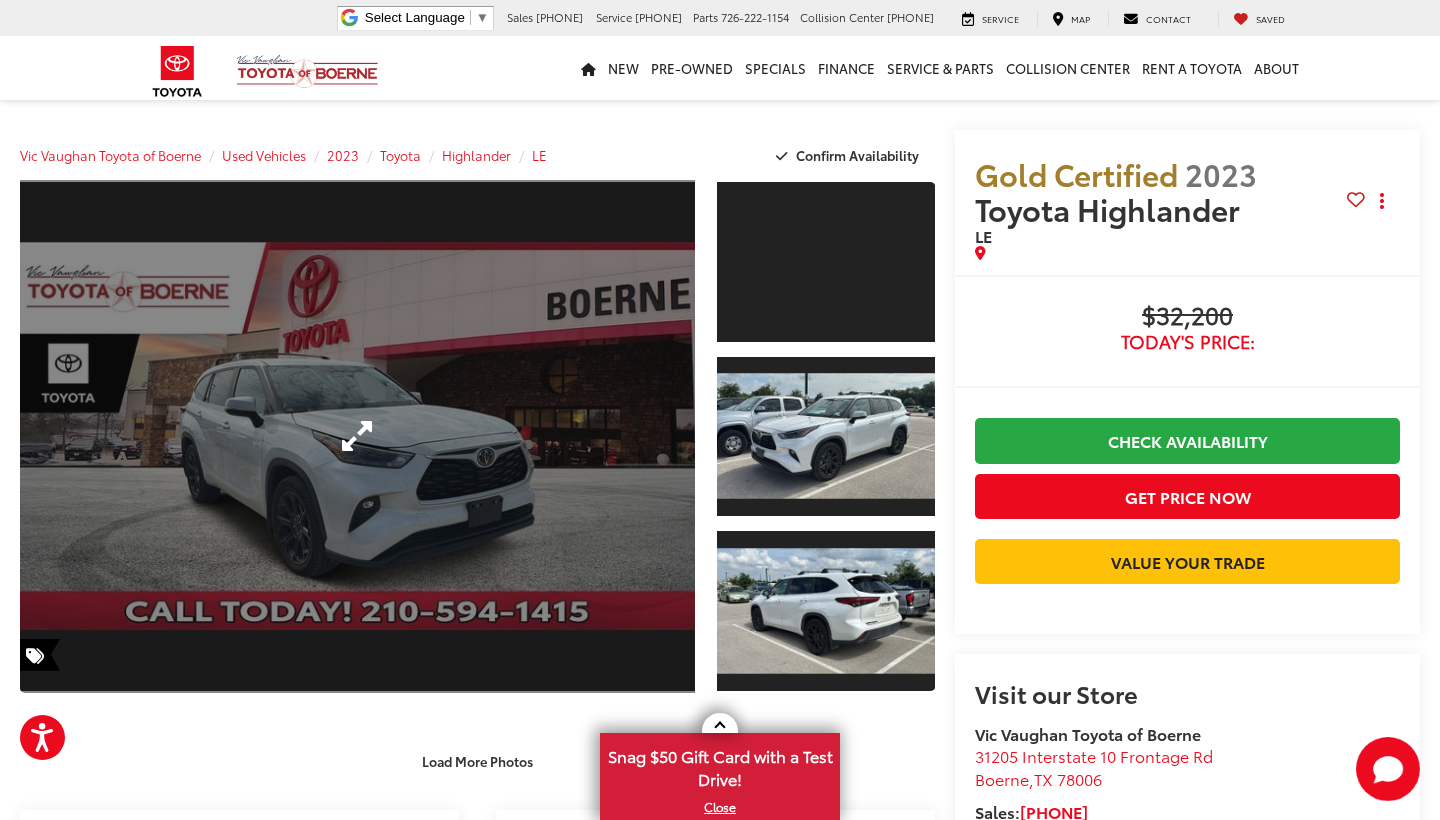 click at bounding box center [357, 436] 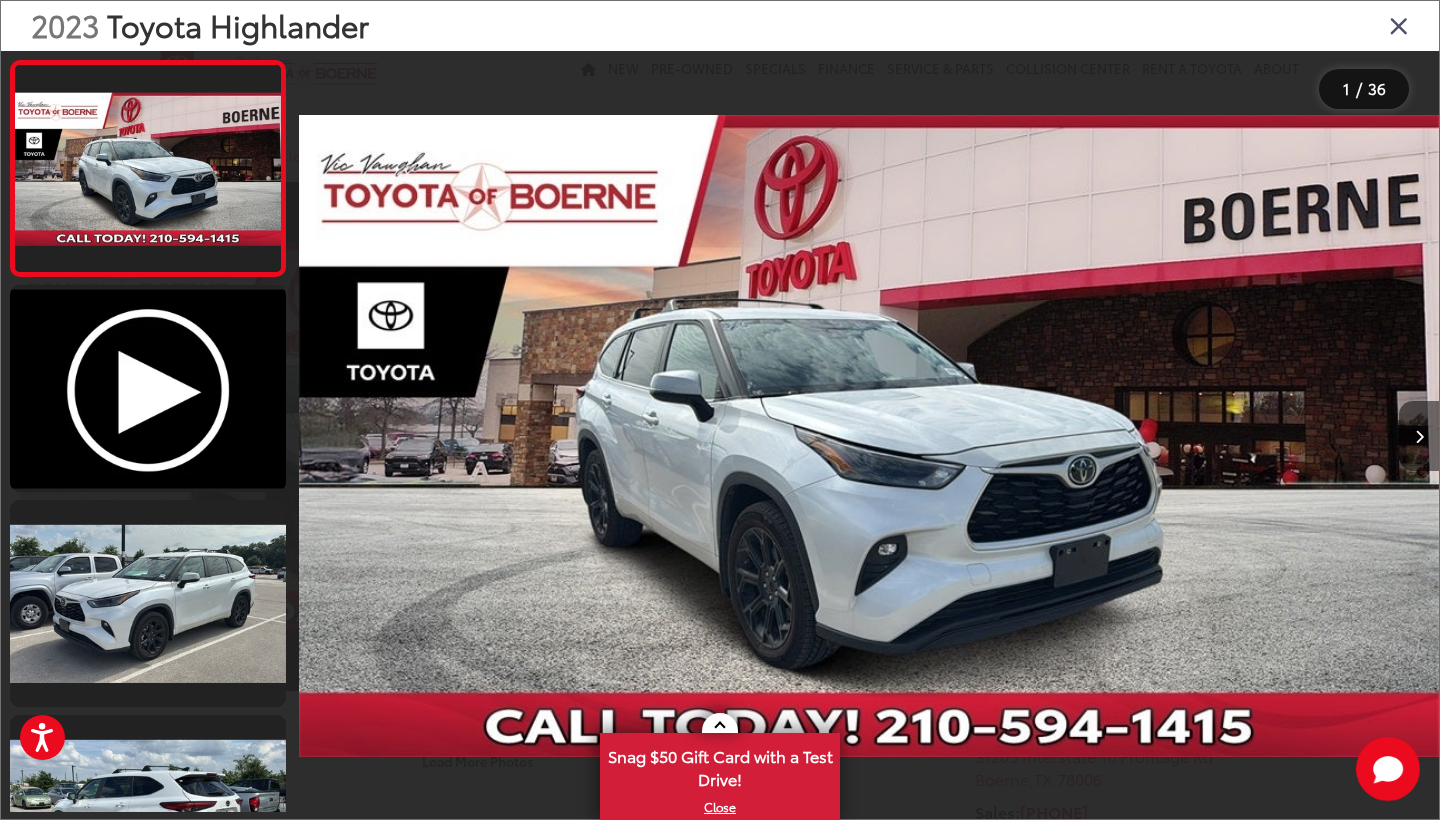 click at bounding box center [1419, 437] 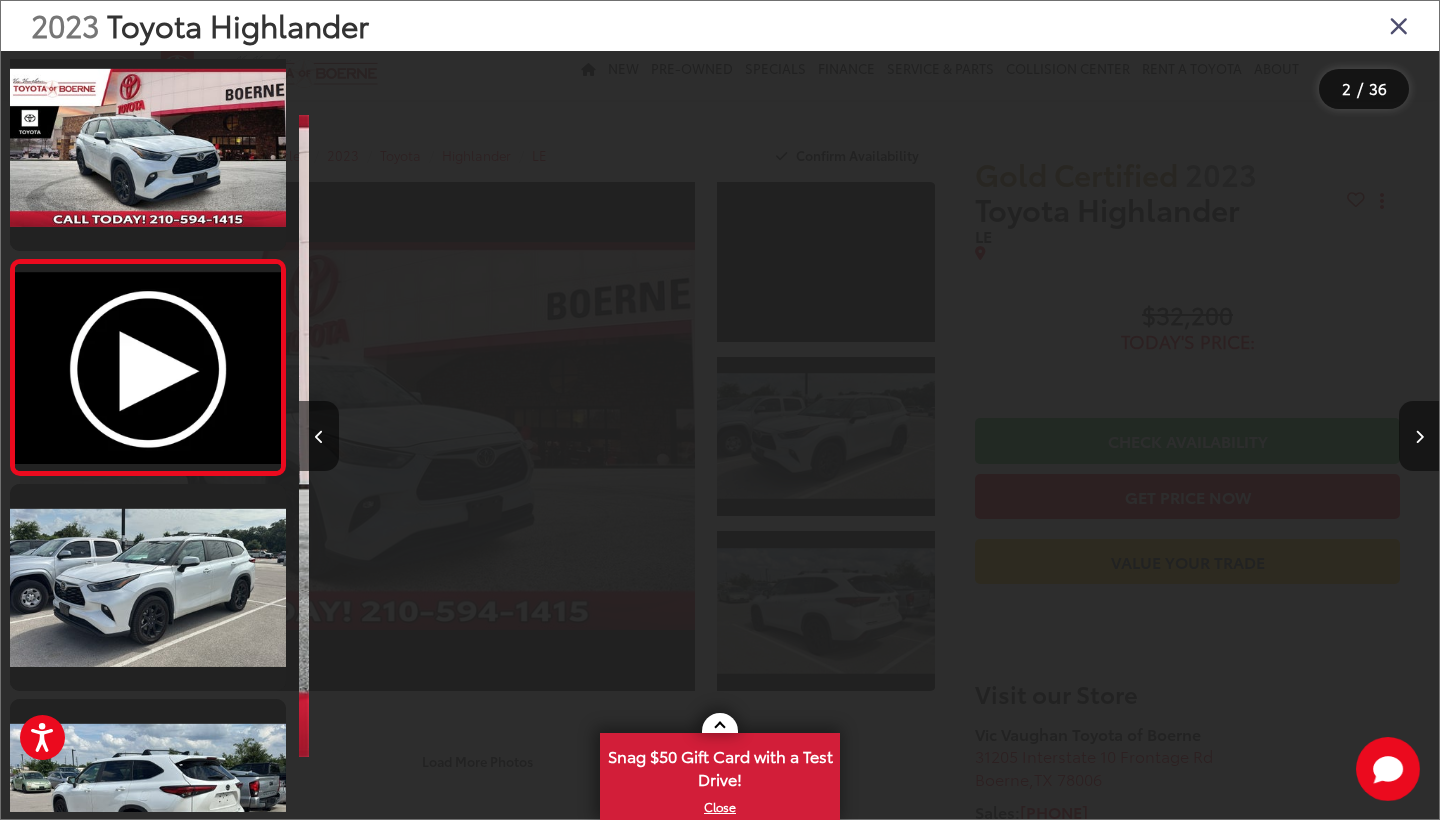 click at bounding box center [1419, 436] 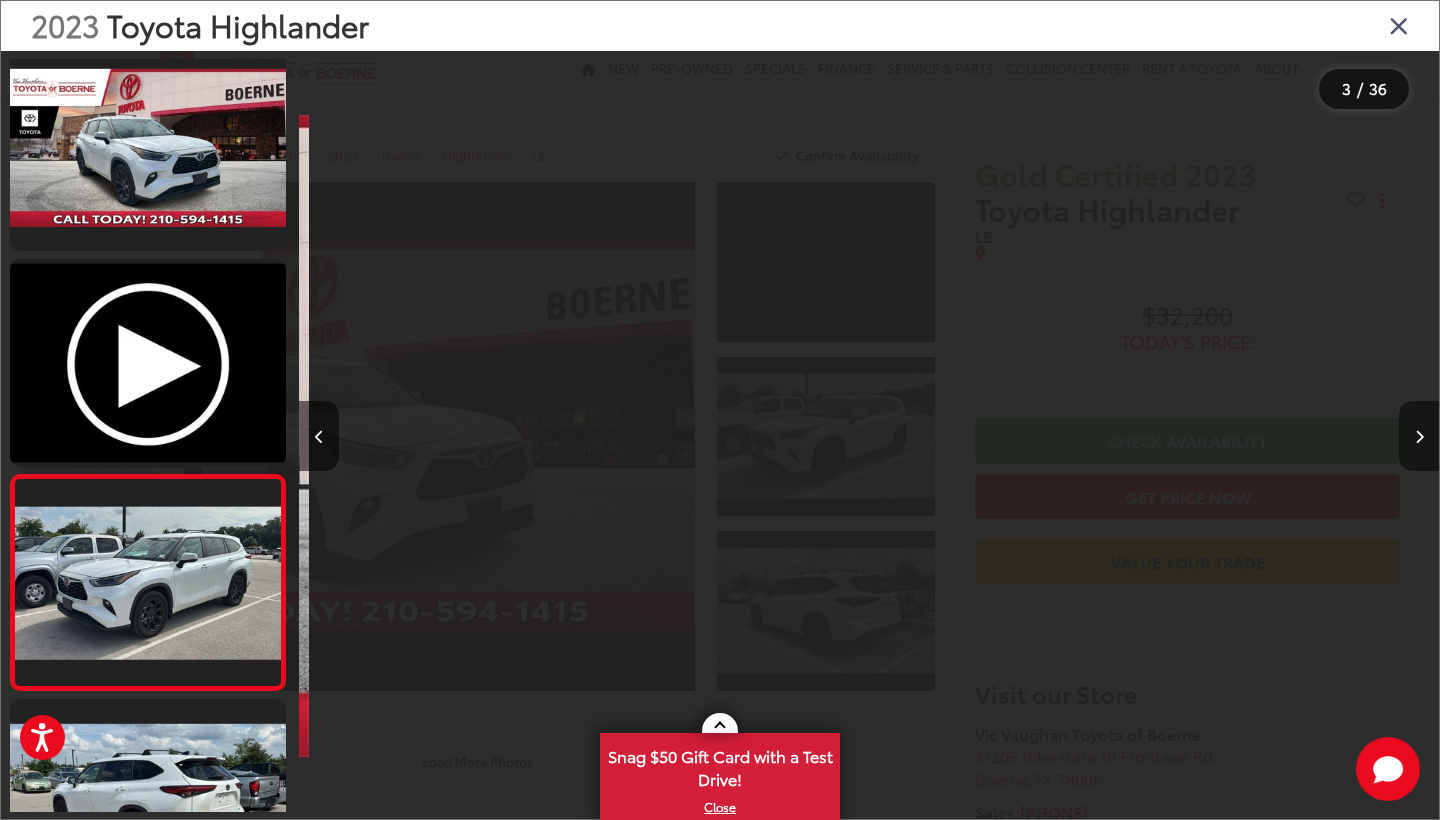 scroll, scrollTop: 0, scrollLeft: 2261, axis: horizontal 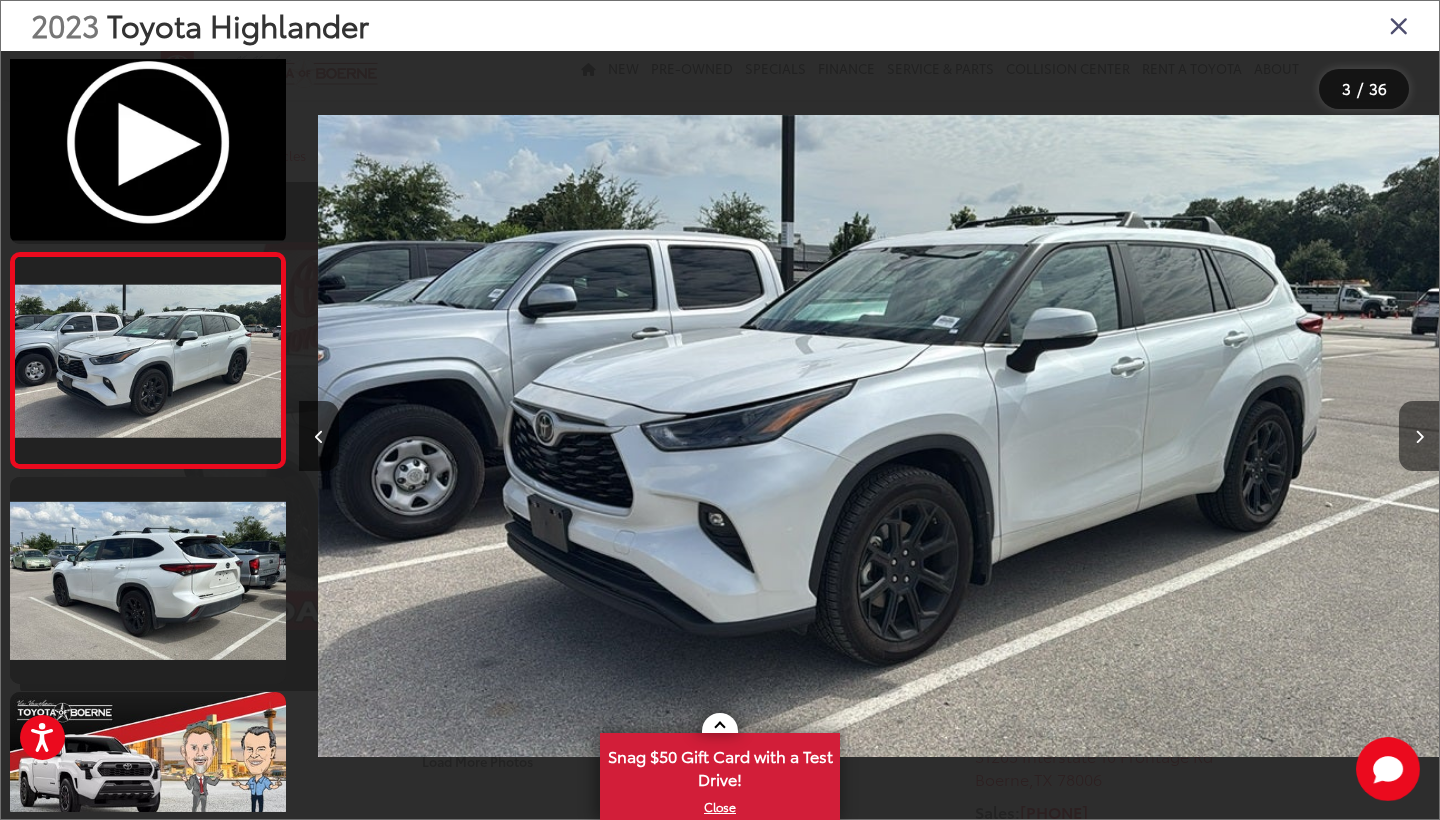 click at bounding box center [1419, 436] 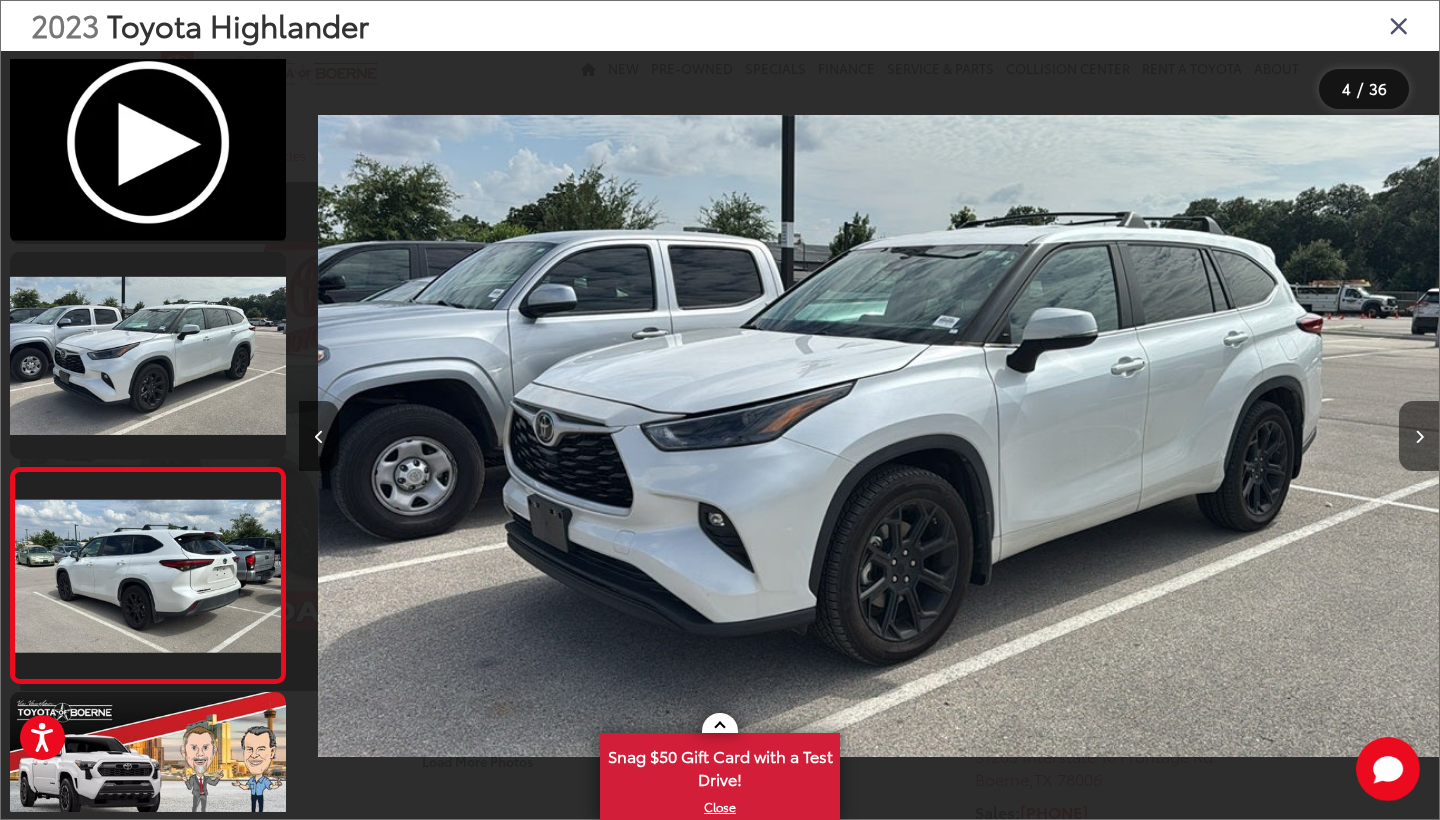 scroll, scrollTop: 0, scrollLeft: 3391, axis: horizontal 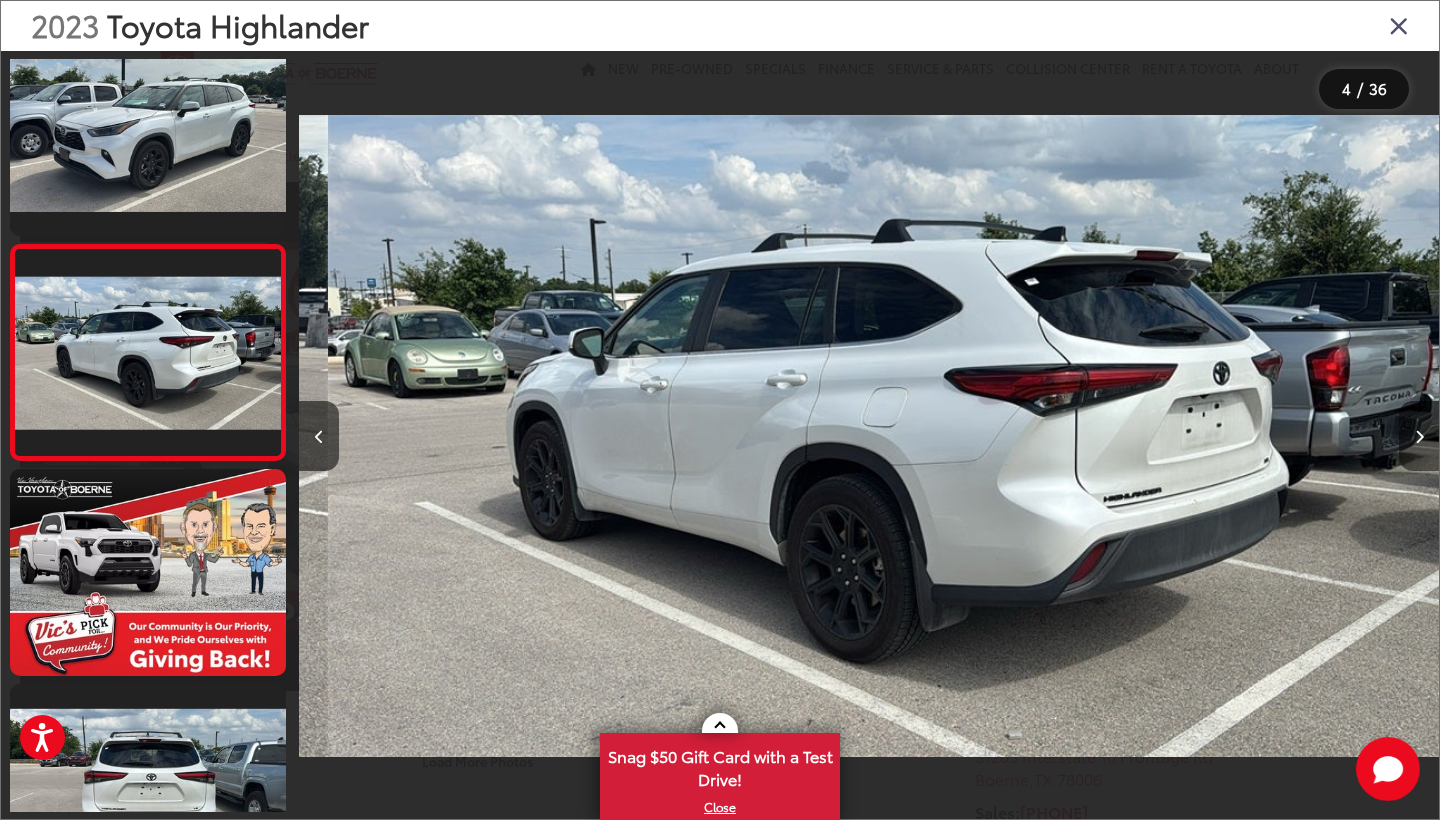 click at bounding box center (1419, 436) 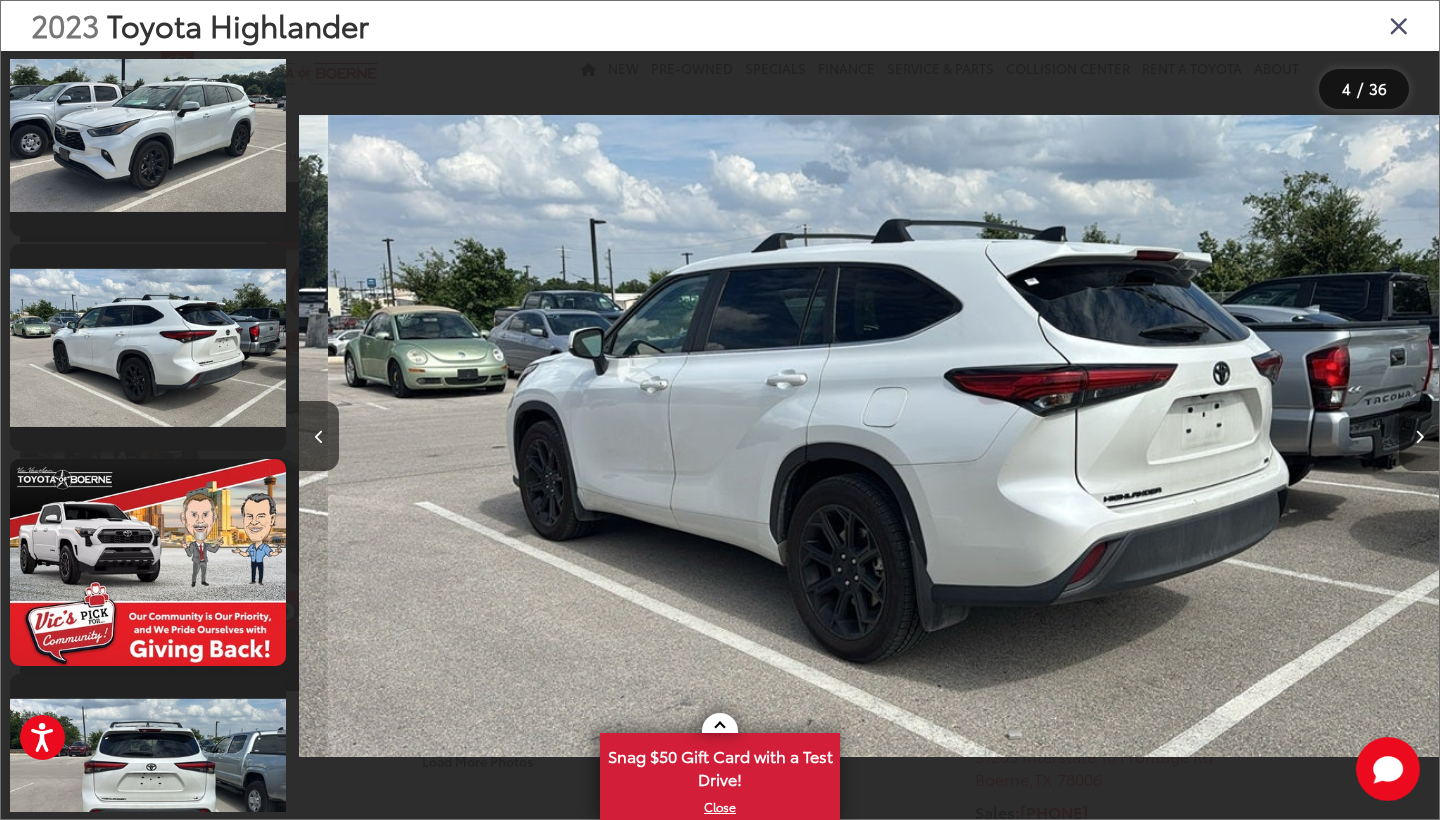 scroll, scrollTop: 0, scrollLeft: 4519, axis: horizontal 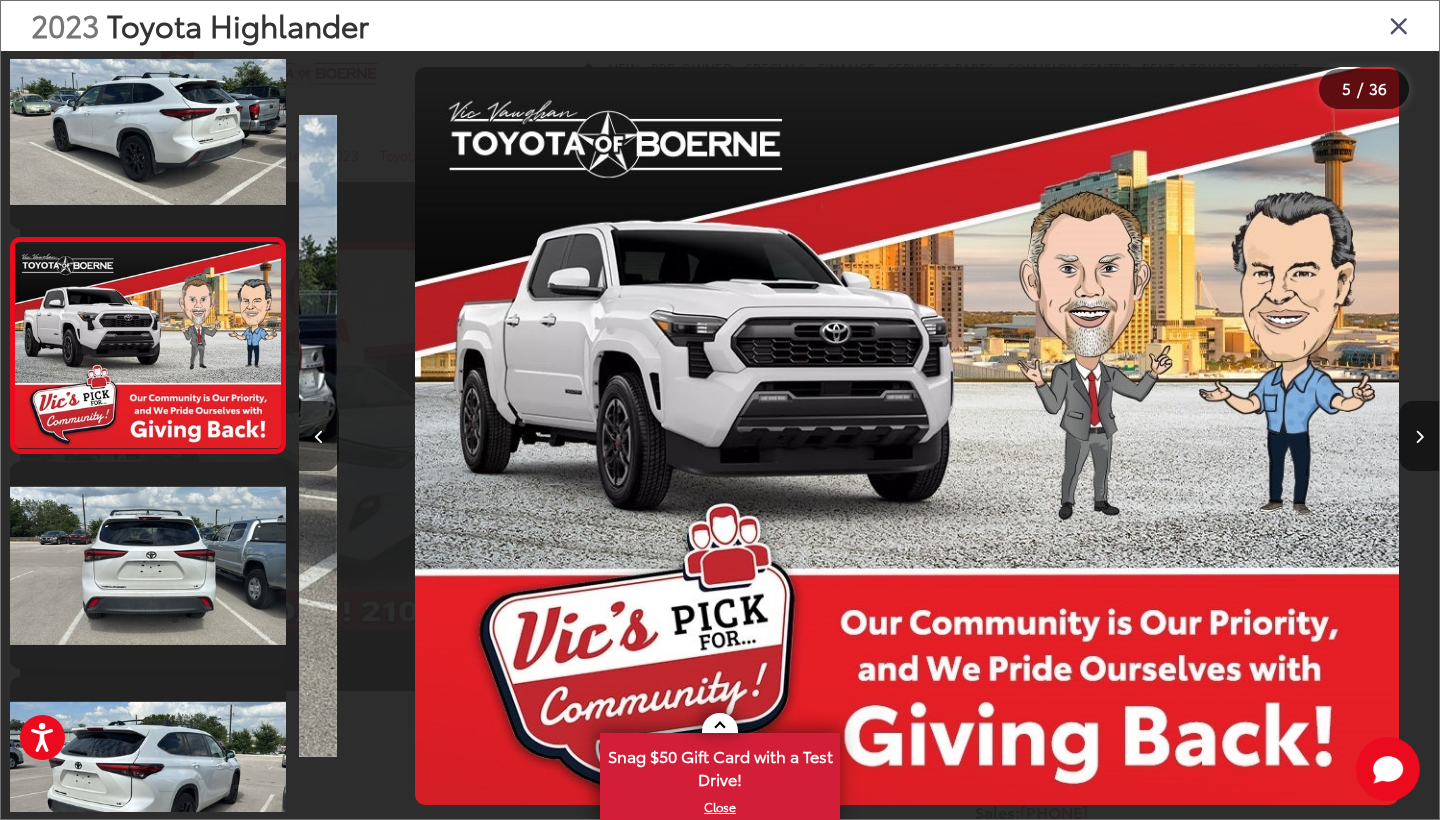 click at bounding box center (1419, 436) 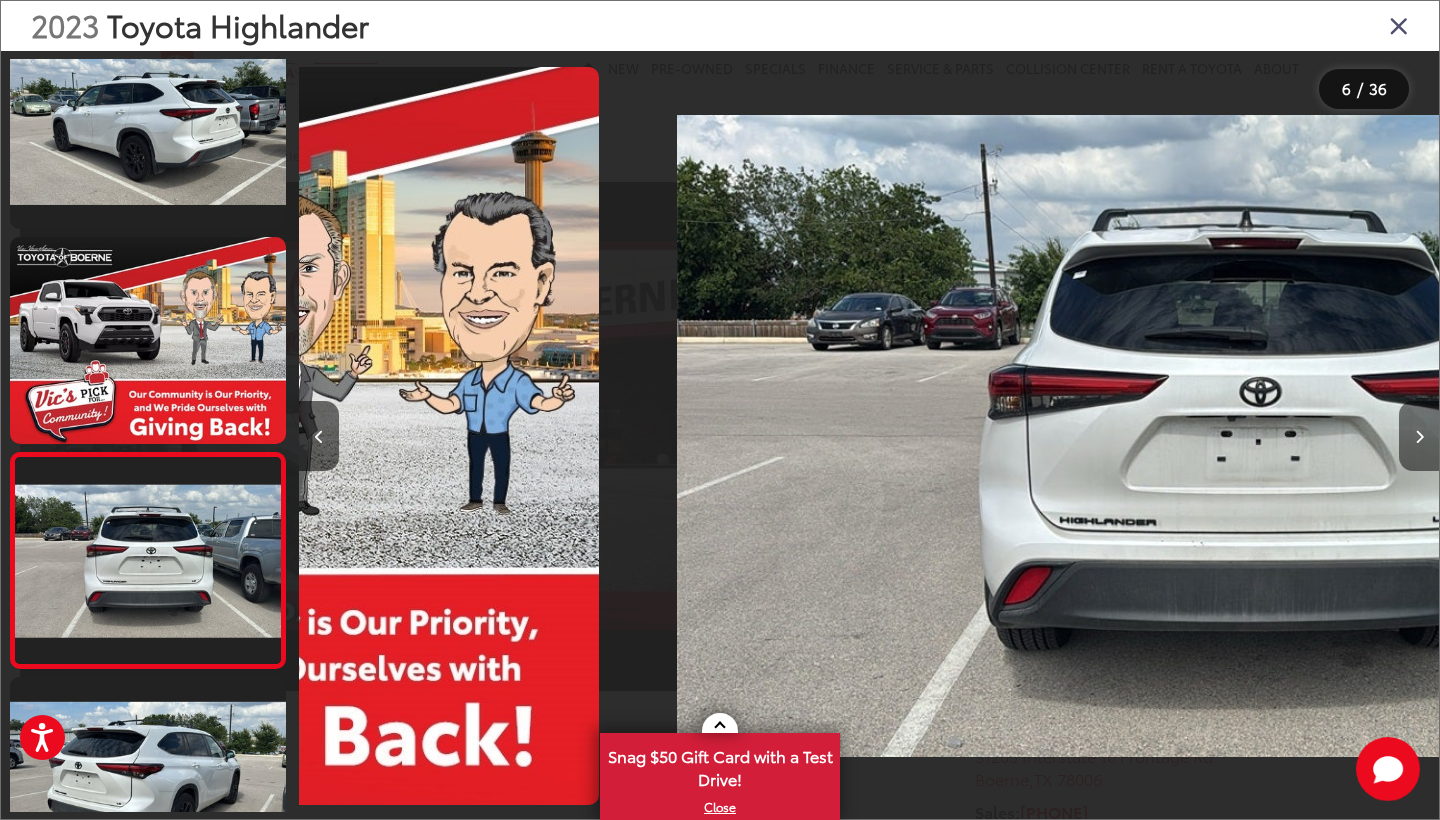 scroll, scrollTop: 892, scrollLeft: 0, axis: vertical 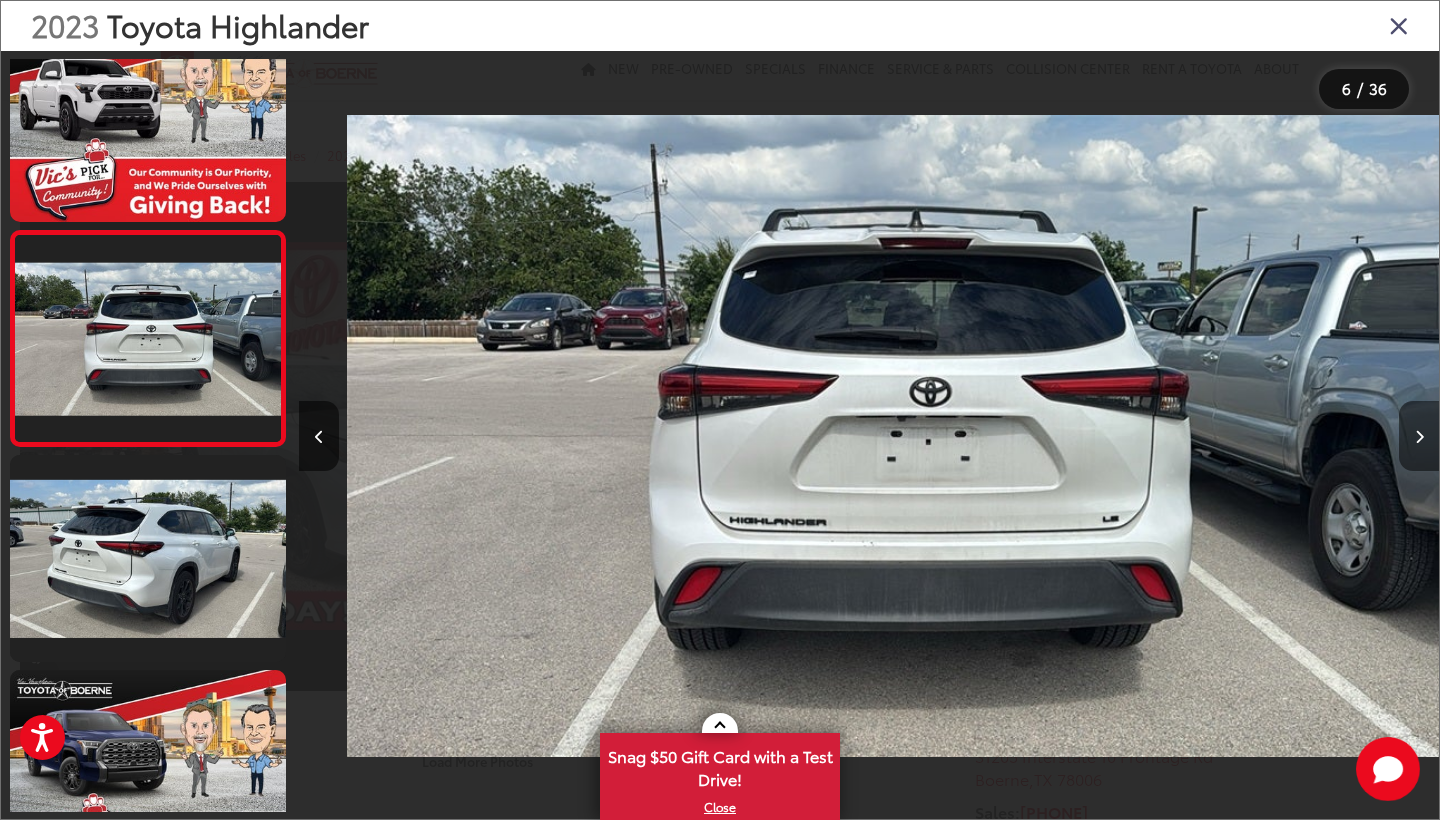 click at bounding box center [1419, 436] 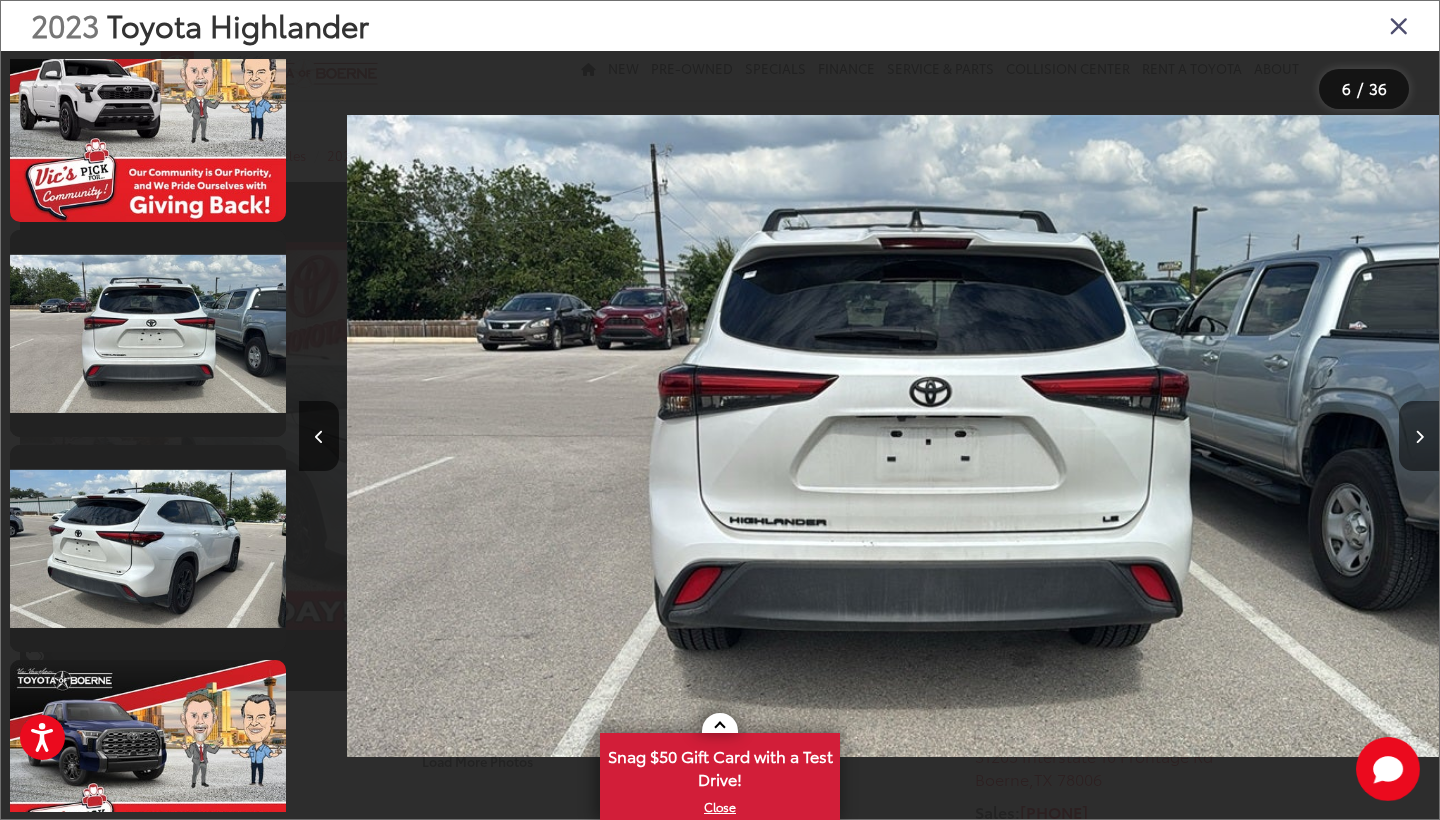 scroll, scrollTop: 0, scrollLeft: 6636, axis: horizontal 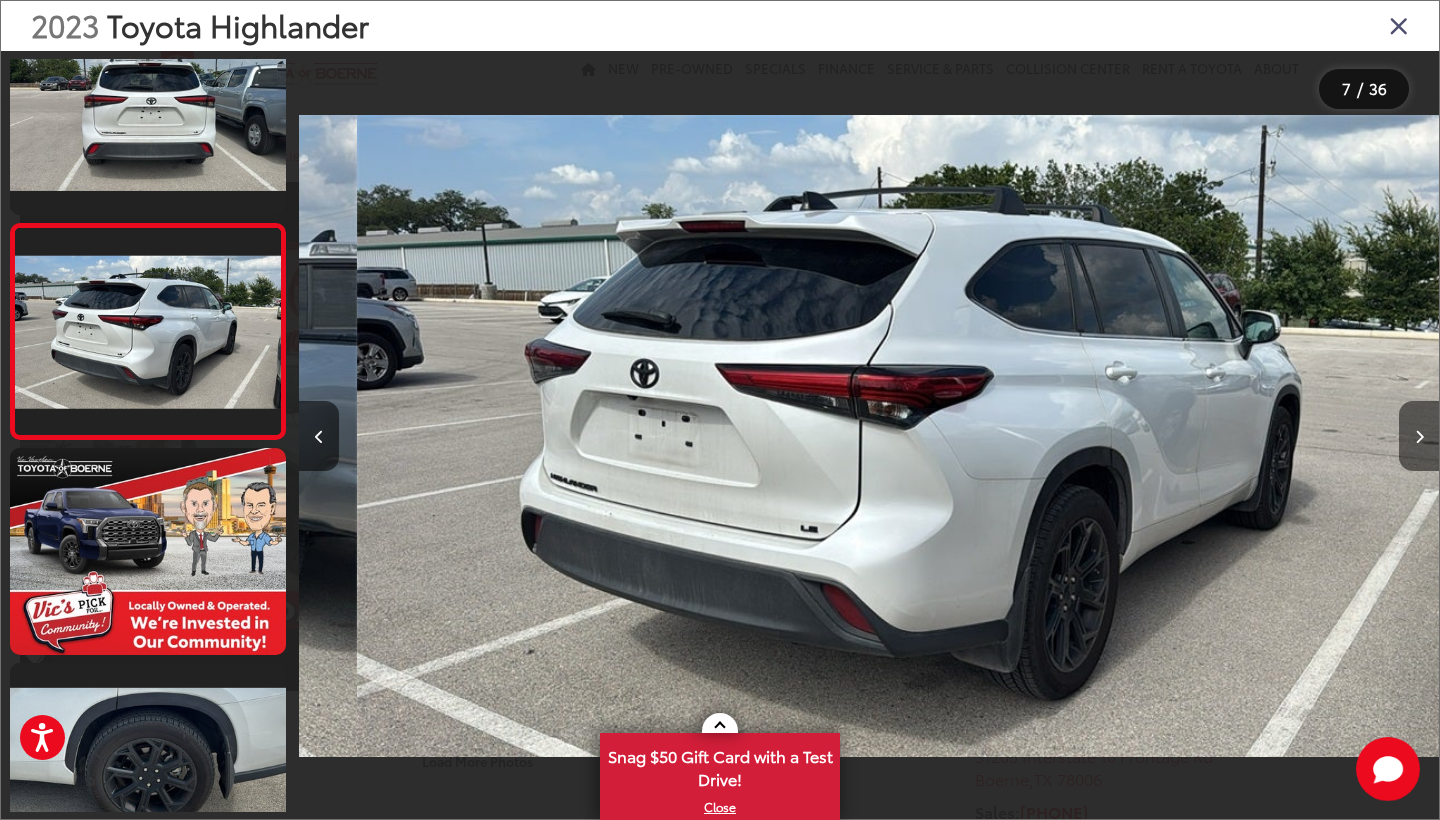 click at bounding box center [1419, 436] 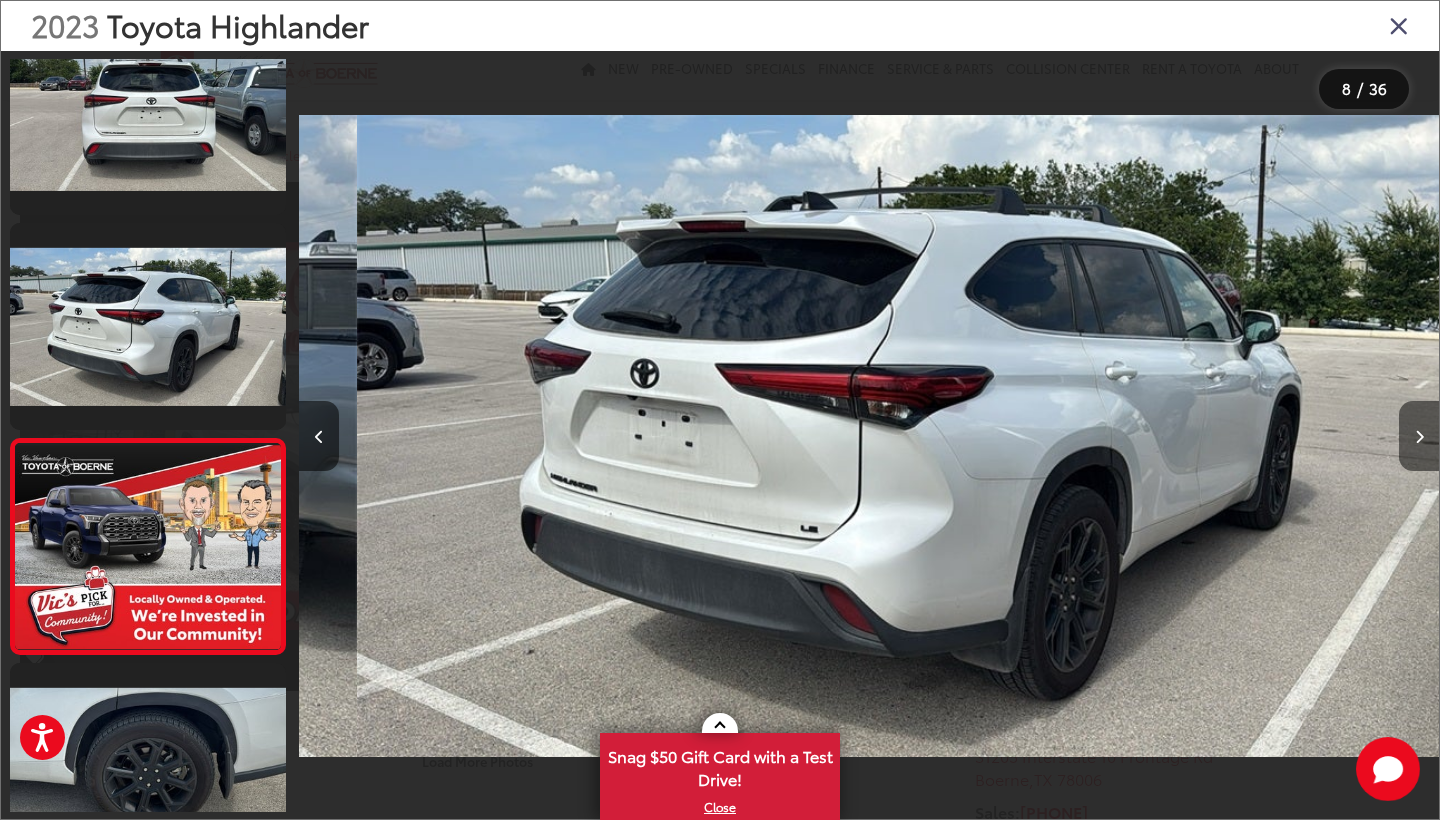 scroll, scrollTop: 0, scrollLeft: 7913, axis: horizontal 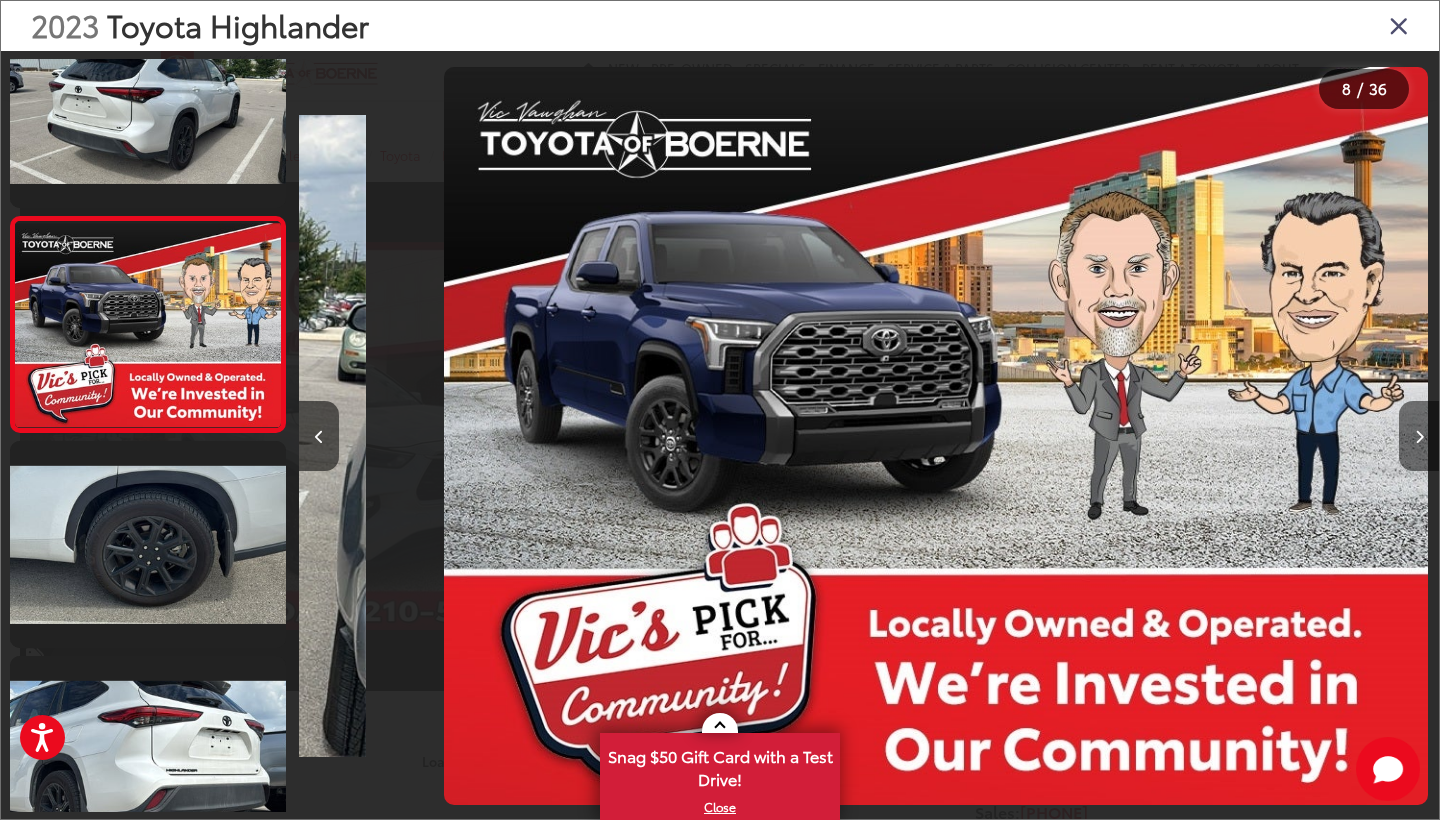 click at bounding box center [1419, 436] 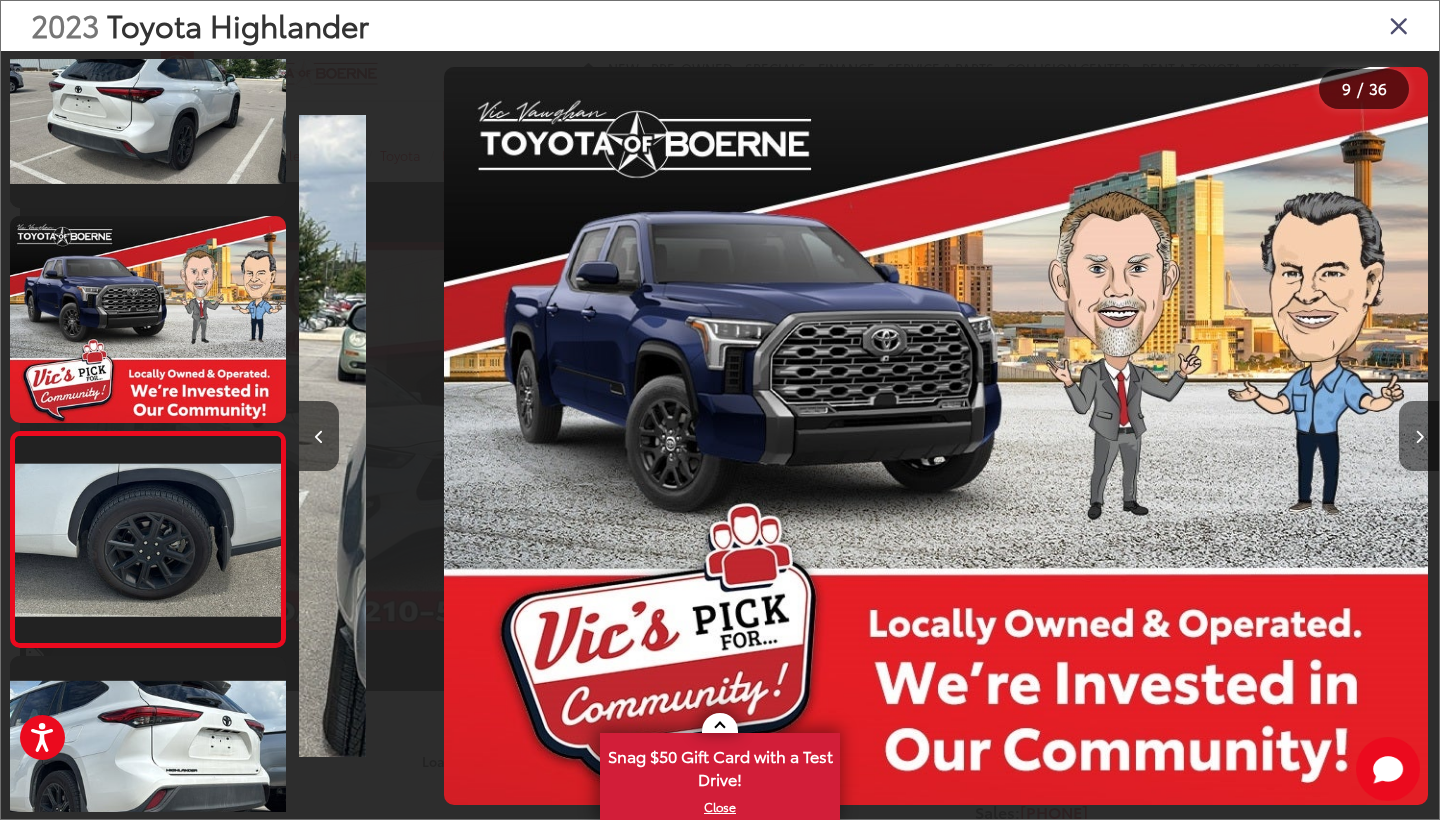 scroll, scrollTop: 0, scrollLeft: 8978, axis: horizontal 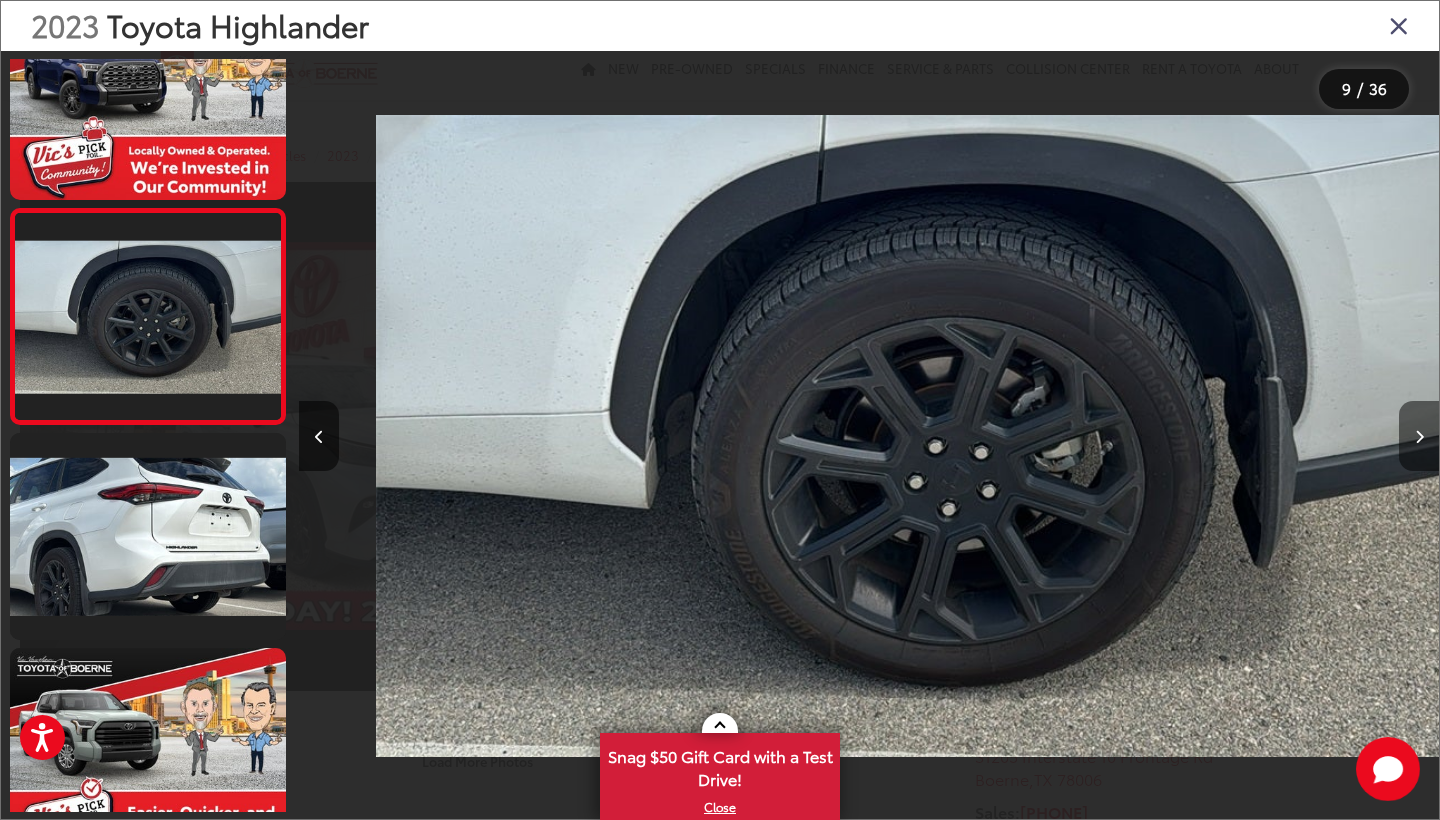 click at bounding box center [1419, 436] 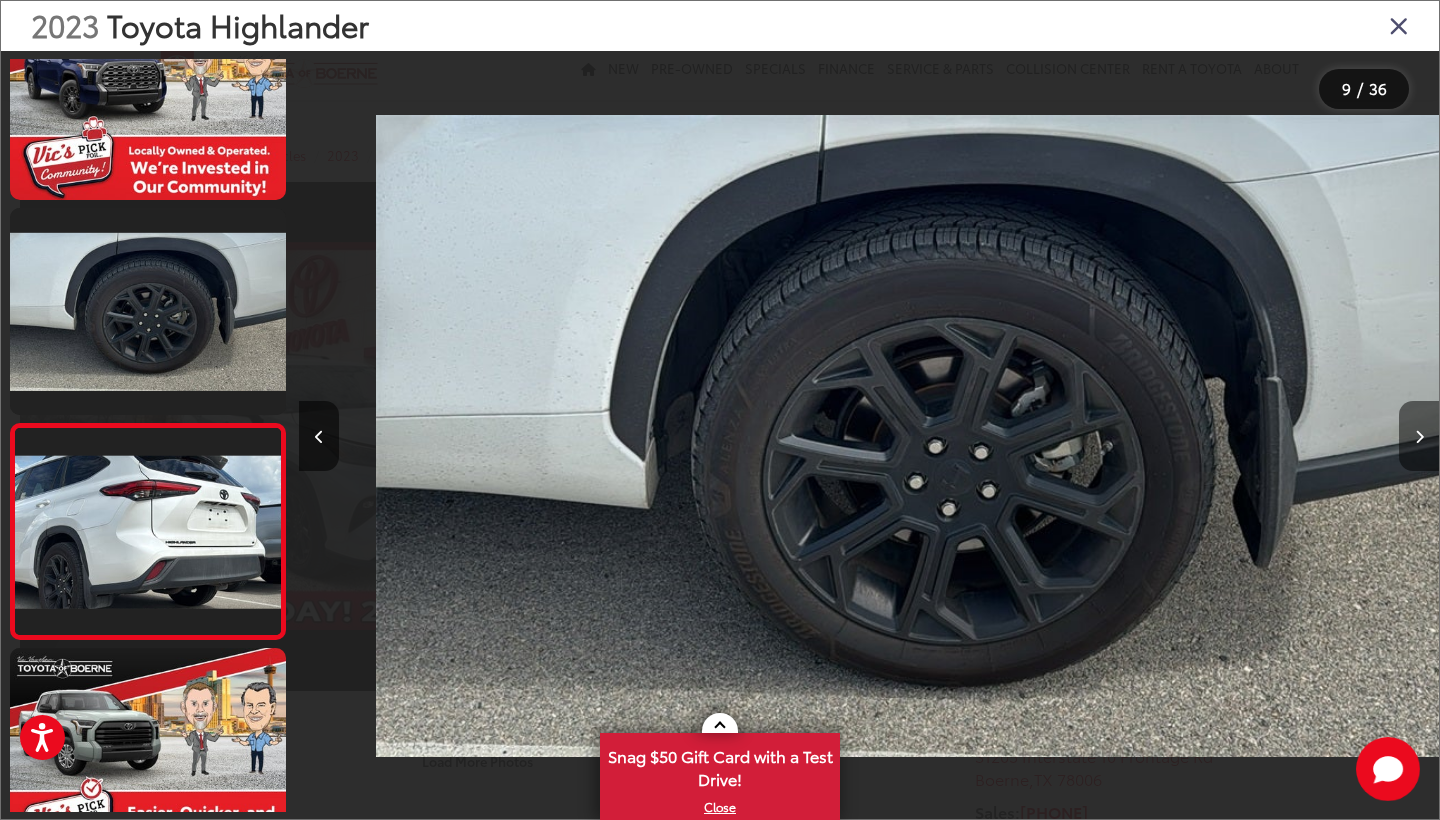 scroll, scrollTop: 0, scrollLeft: 10174, axis: horizontal 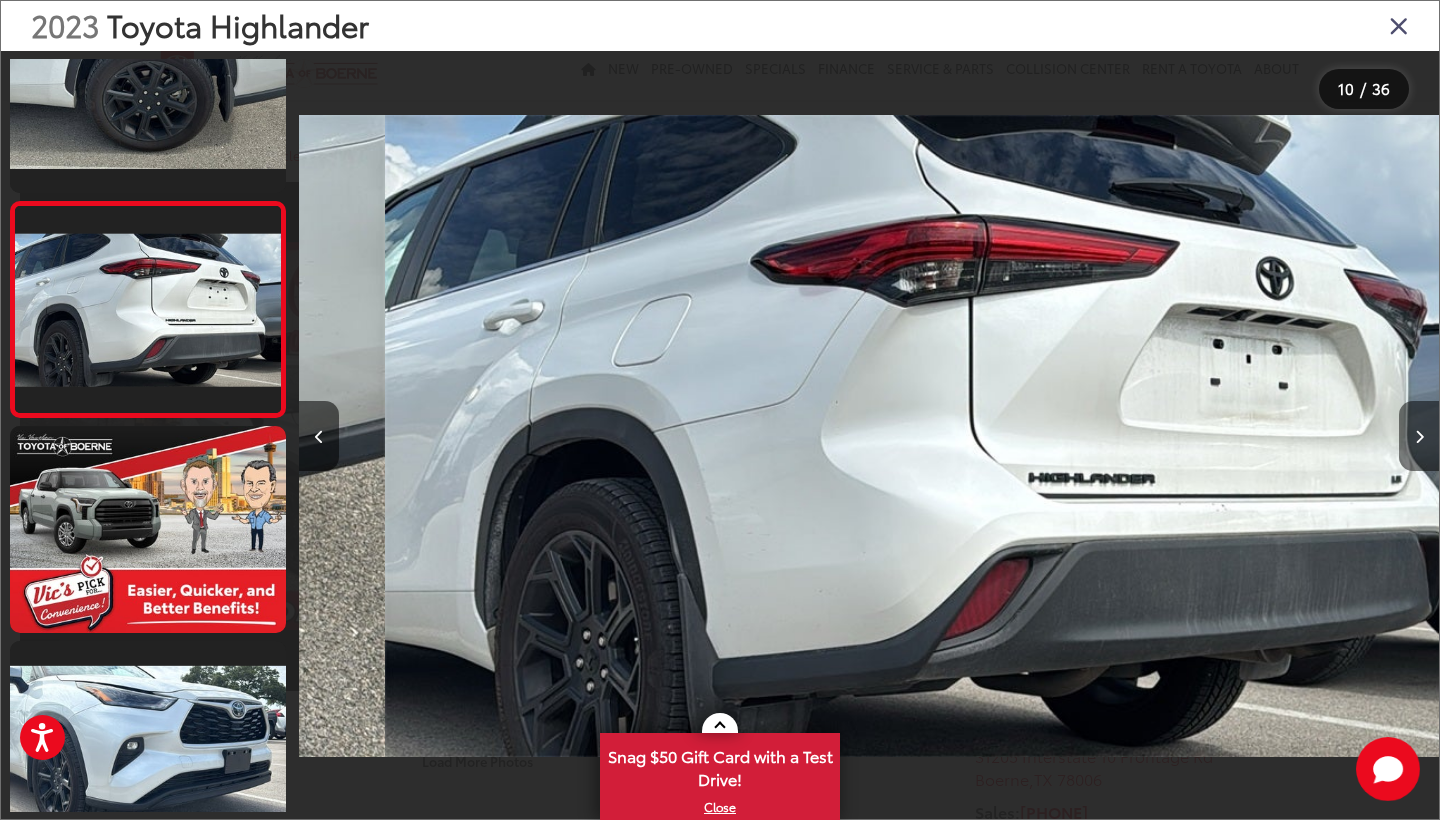 click at bounding box center (1419, 436) 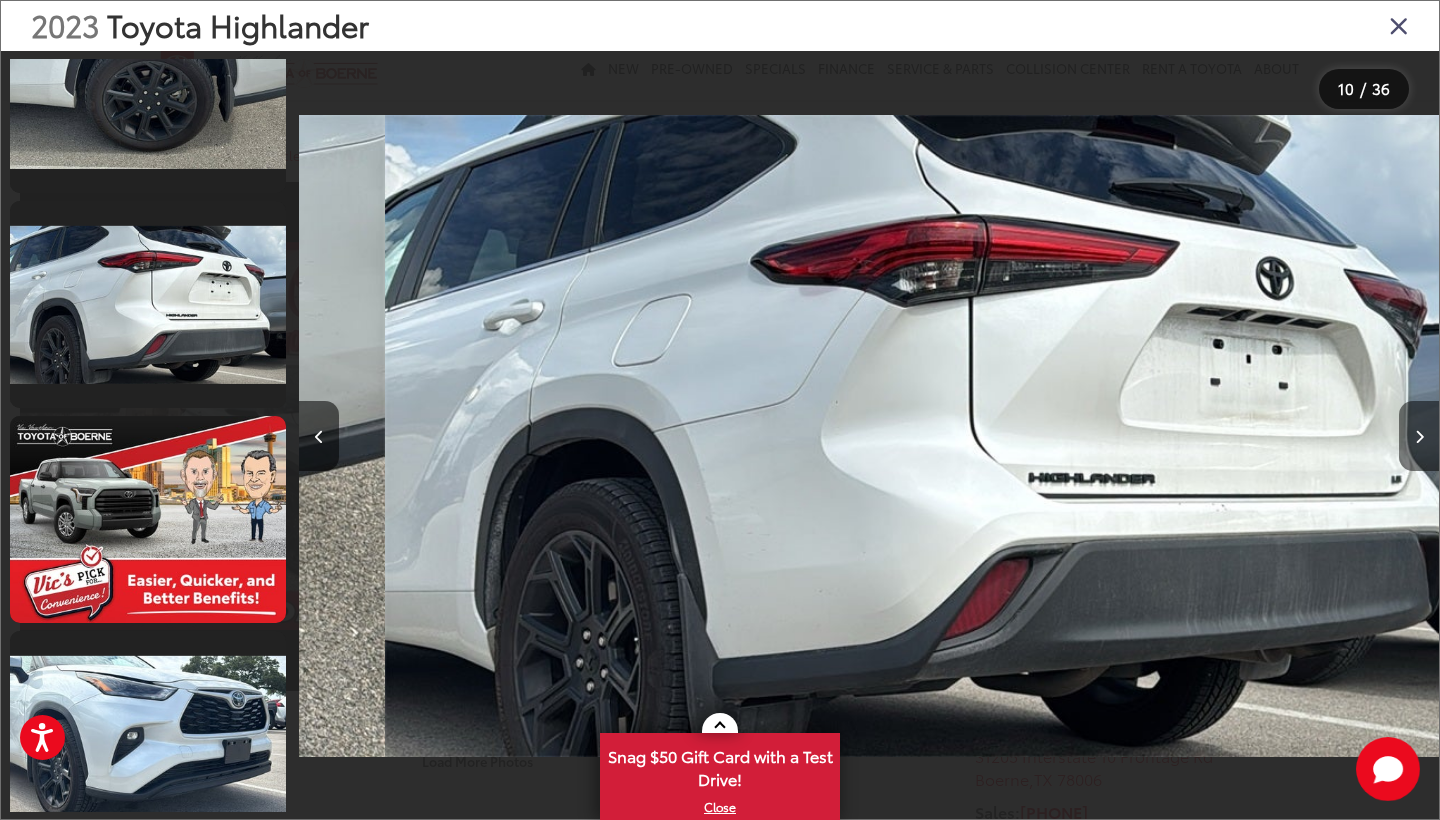 scroll, scrollTop: 0, scrollLeft: 11304, axis: horizontal 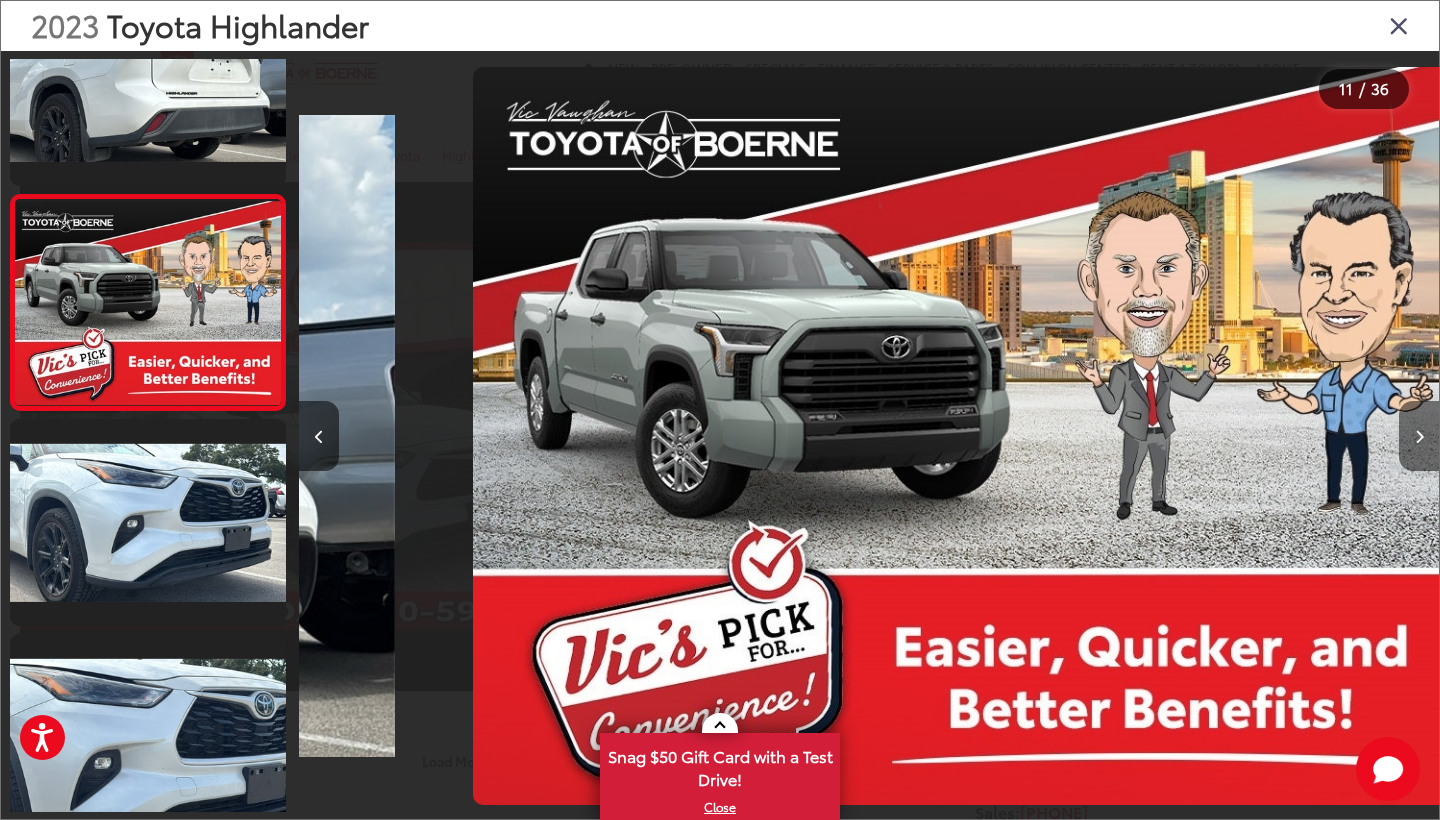 click at bounding box center [1419, 436] 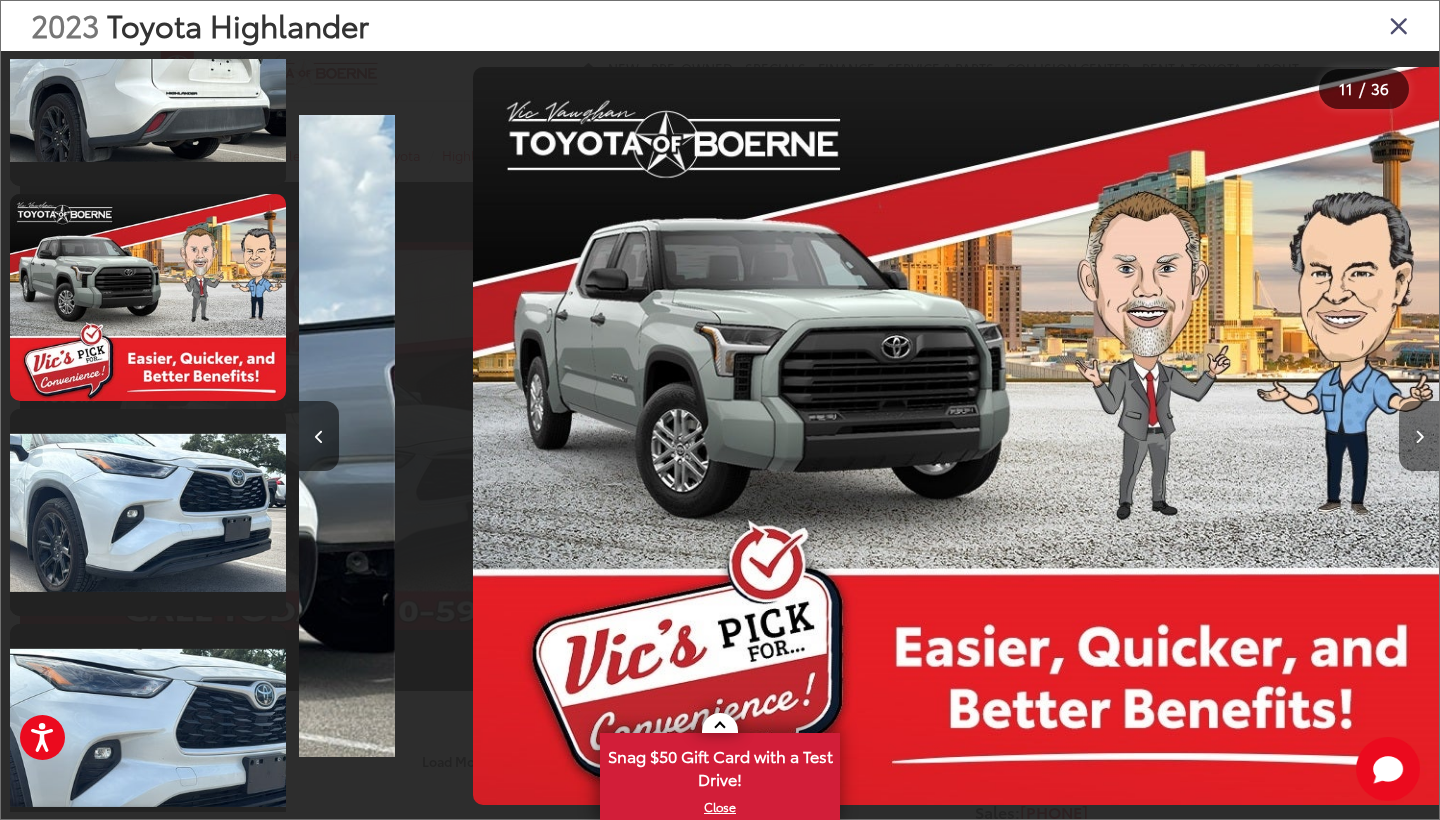 scroll, scrollTop: 0, scrollLeft: 12411, axis: horizontal 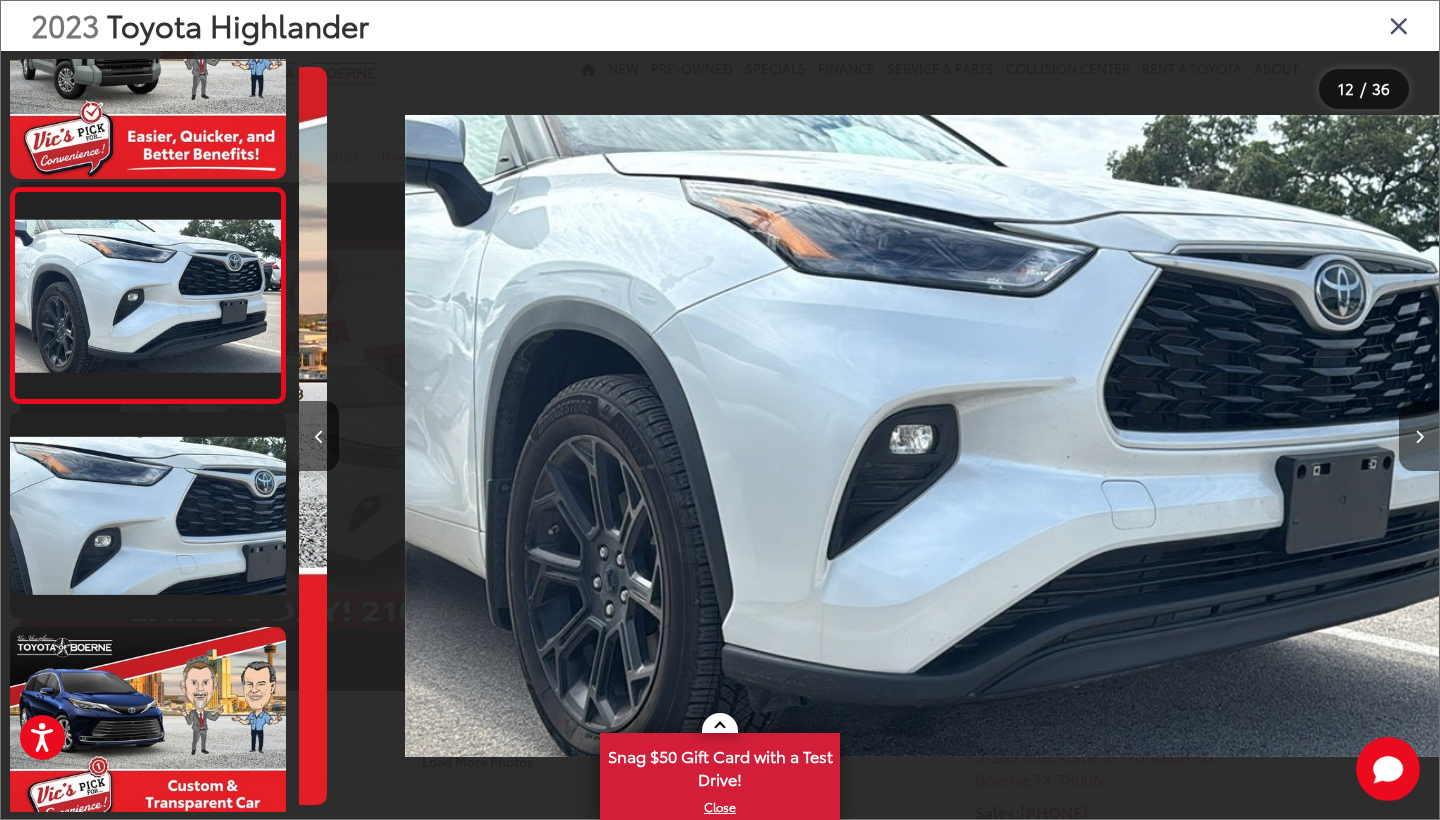 click at bounding box center [1419, 436] 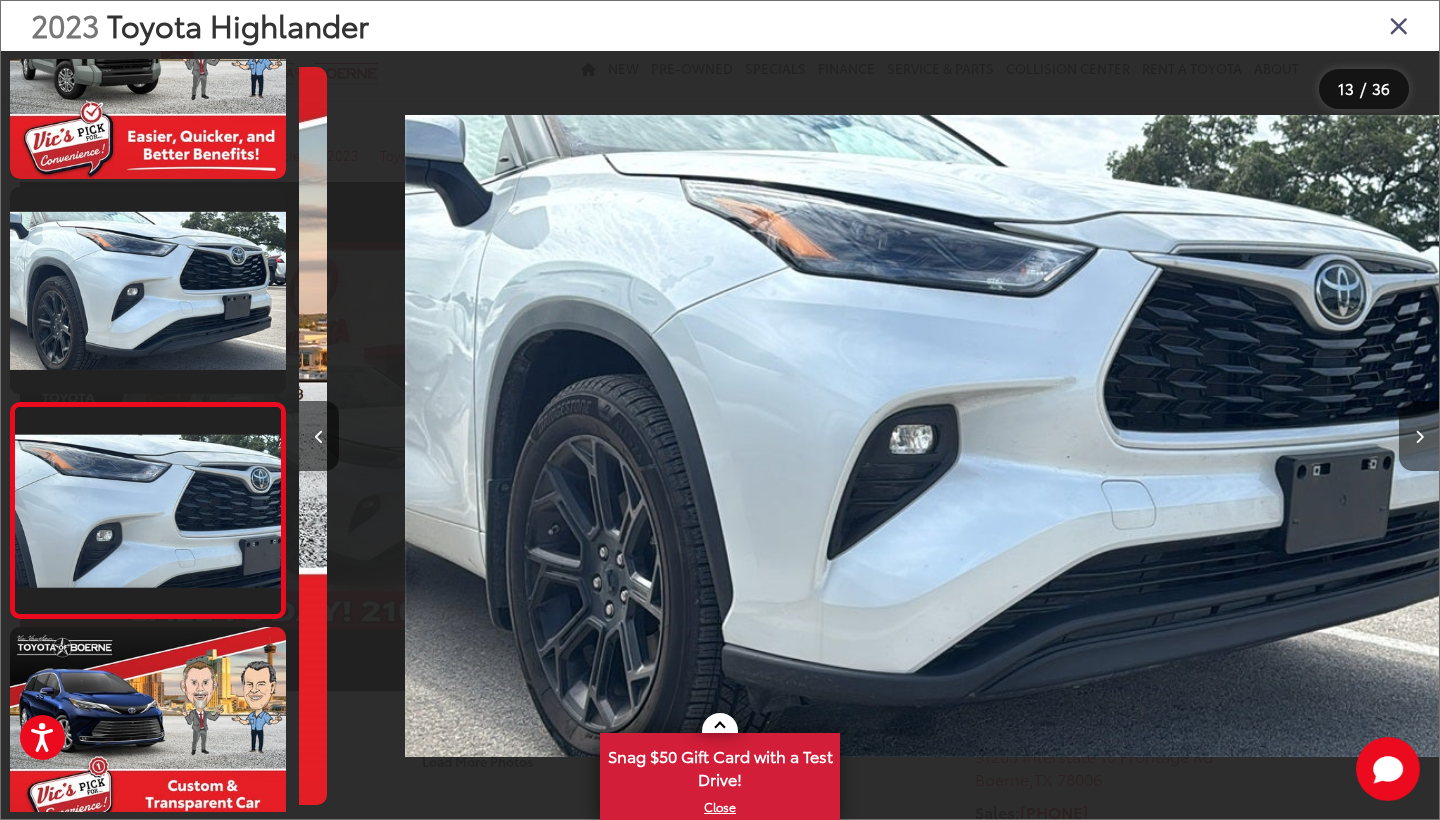 scroll, scrollTop: 0, scrollLeft: 13565, axis: horizontal 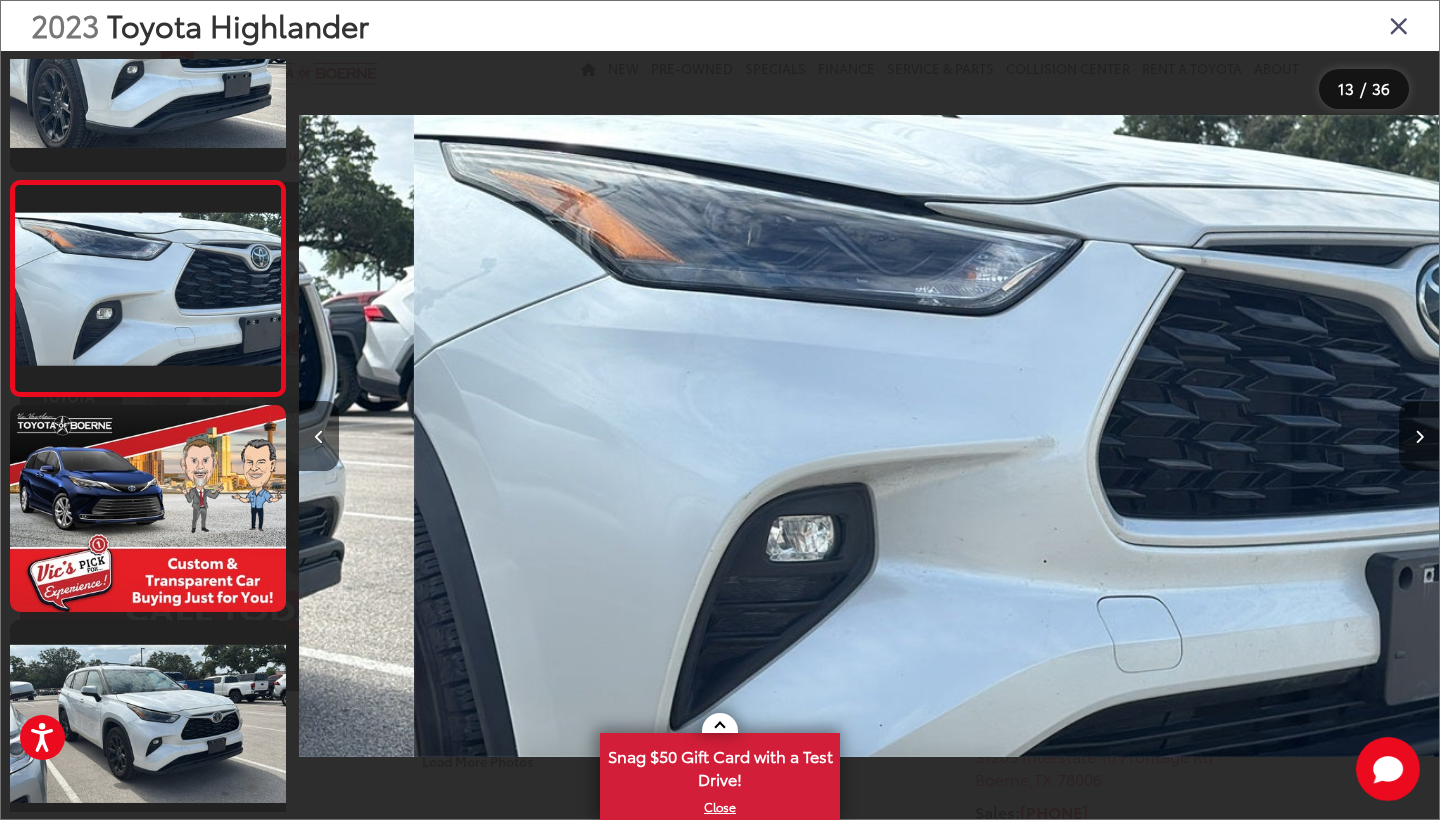 click at bounding box center [1419, 436] 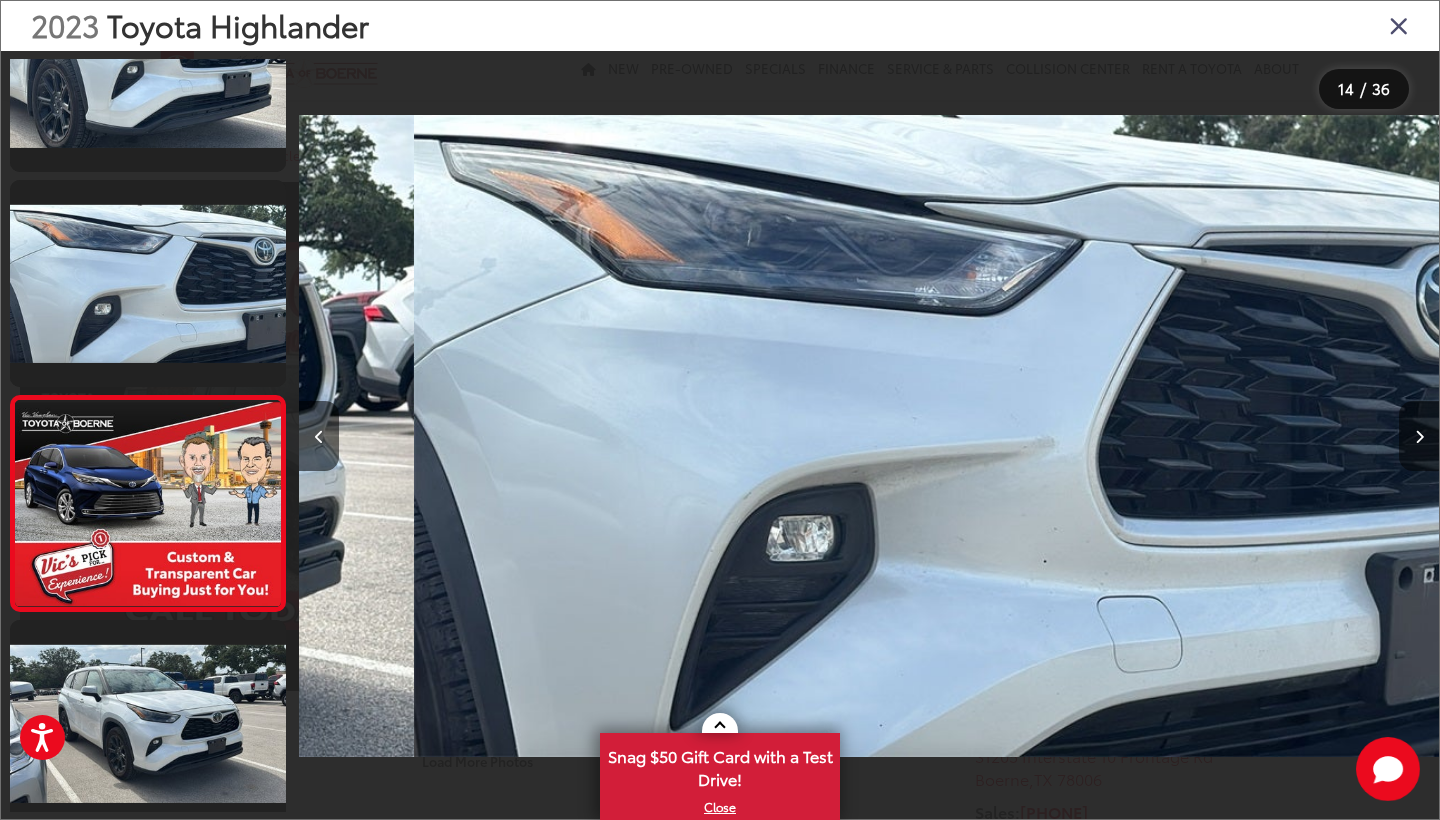 scroll, scrollTop: 0, scrollLeft: 14695, axis: horizontal 